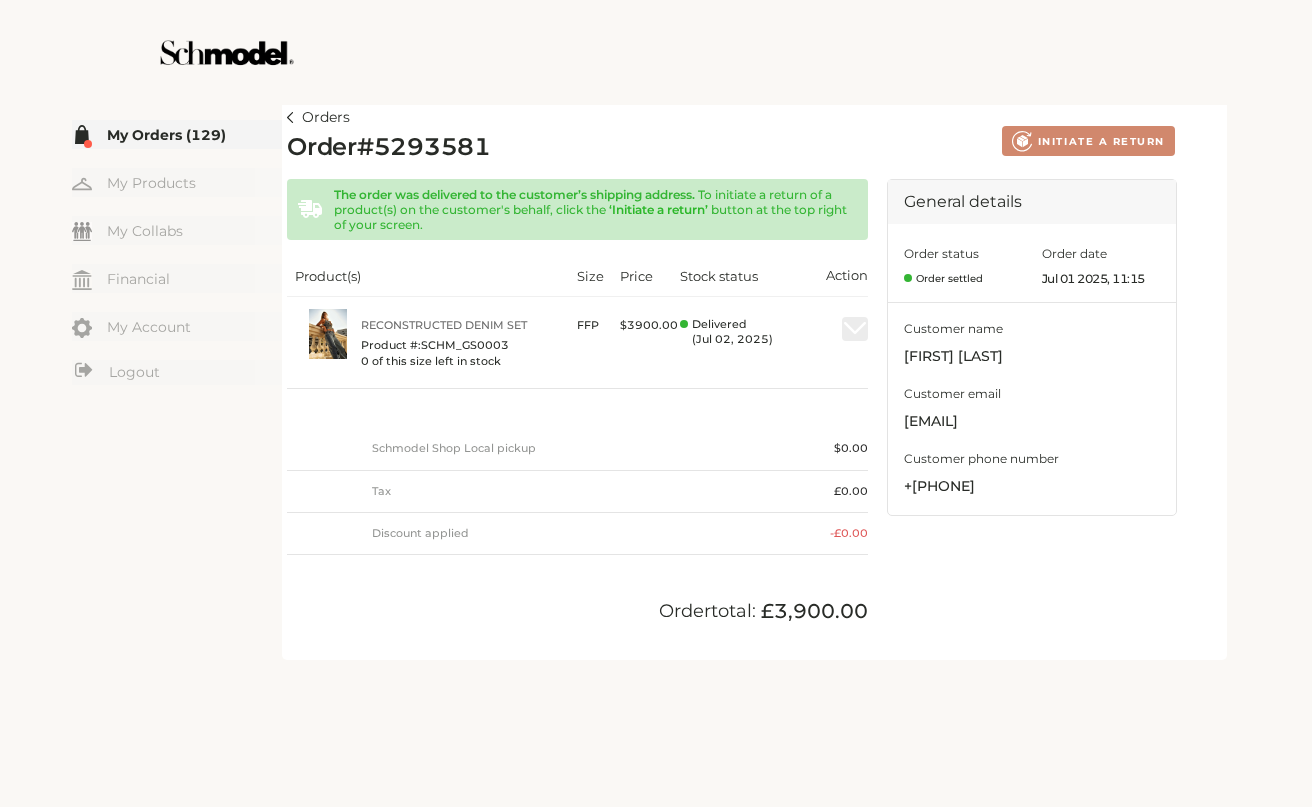 scroll, scrollTop: 0, scrollLeft: 0, axis: both 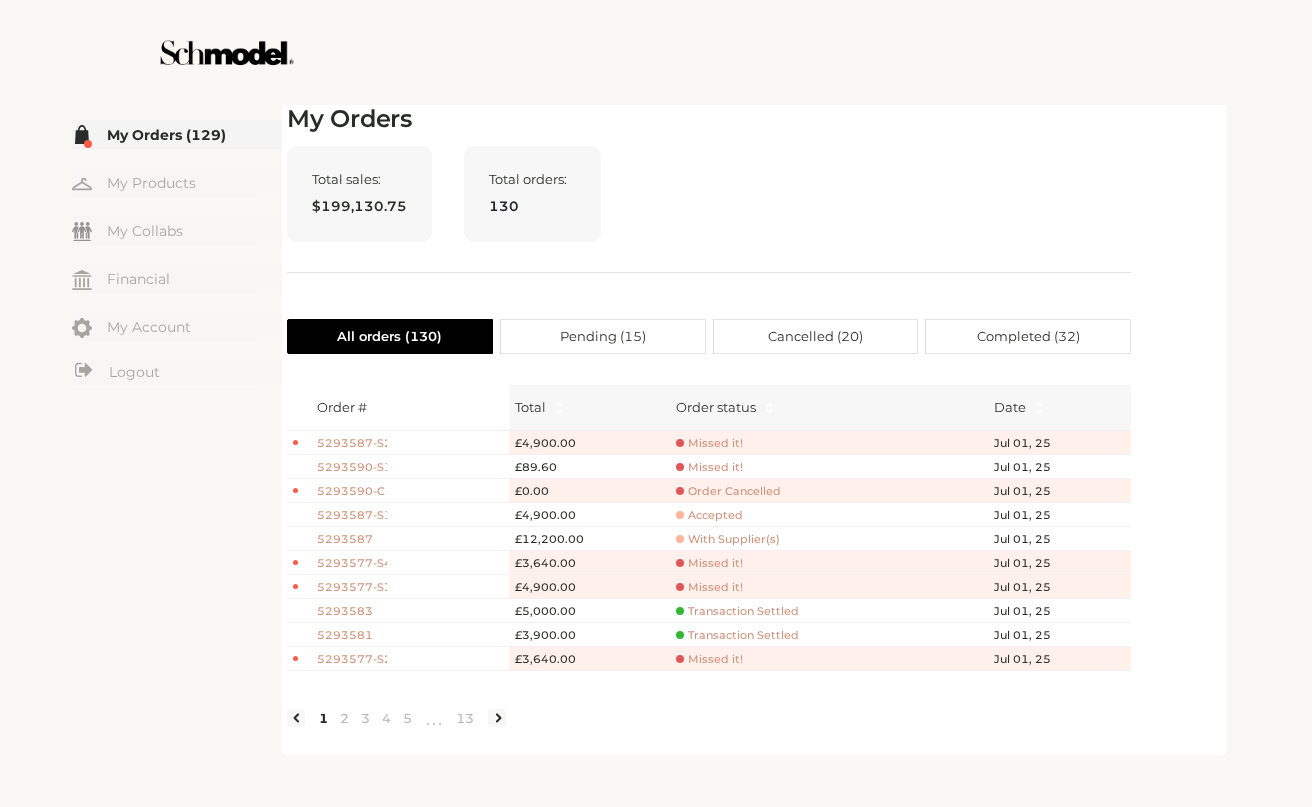click on "With Supplier(s)" at bounding box center [709, 443] 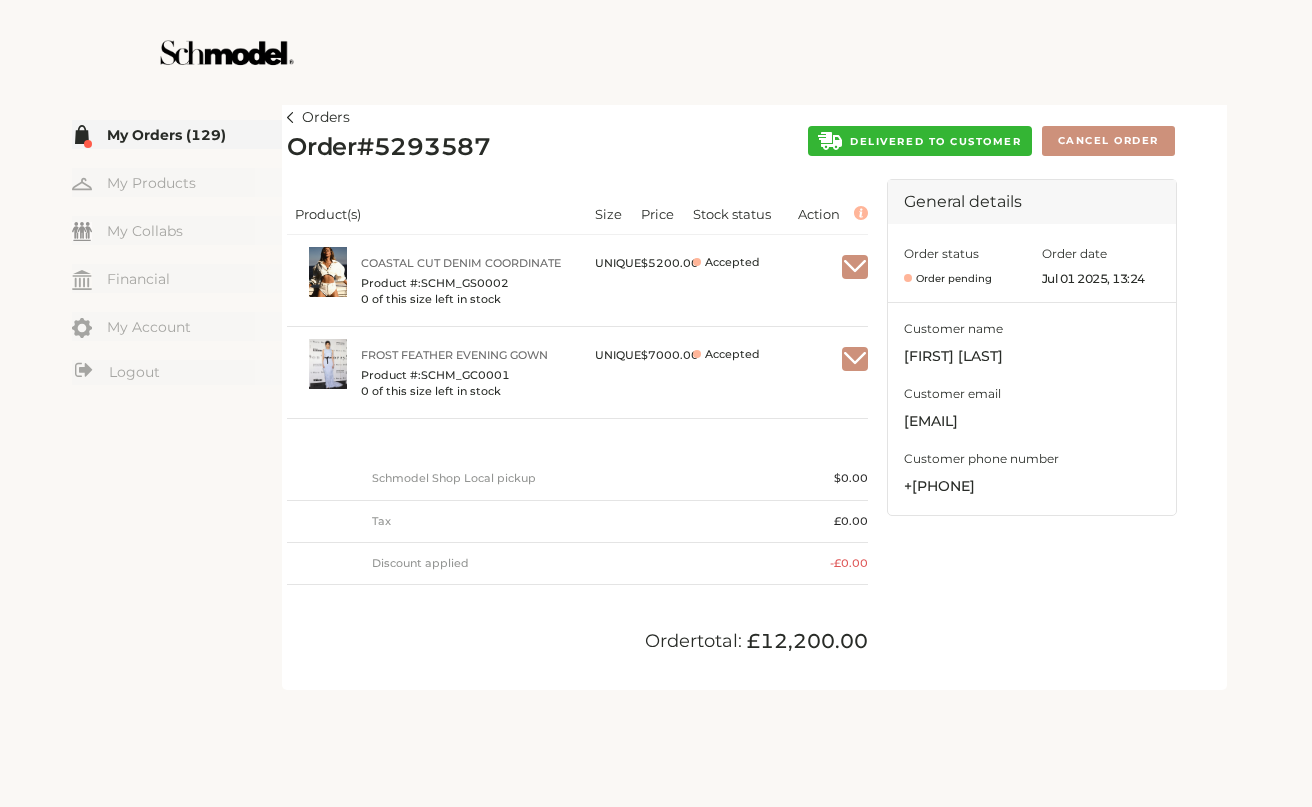 click on "Orders Order  # 5293587   DELIVERED TO CUSTOMER Cancel Order Product(s) Size Price Stock status Action Coastal Cut Denim Coordinate Product #:  SCHM_GS0002 0   of this size left in stock UNIQUE $ 5200.00 Accepted Frost Feather Evening Gown Product #:  SCHM_GC0001 0   of this size left in stock UNIQUE $ 7000.00 Accepted Schmodel Shop Local pickup $ 0.00 Tax £0.00 Discount applied - £0.00 Order  total:   £12,200.00 General details Order status Order pending Order date Jul 01 2025, 13:24 Customer name taylor garner Customer email kavya+taylor@providence.pw Customer phone number +17176029564" at bounding box center [754, 395] 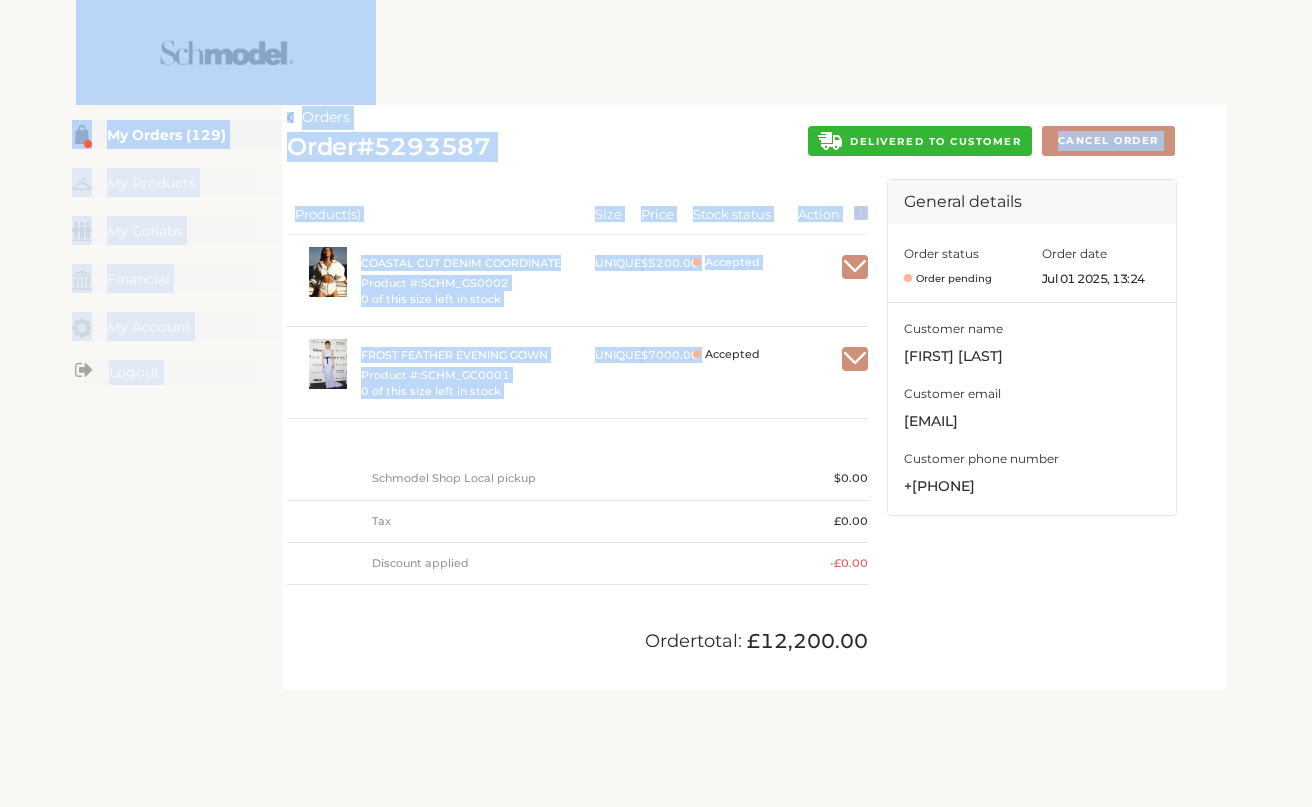 click at bounding box center [656, 52] 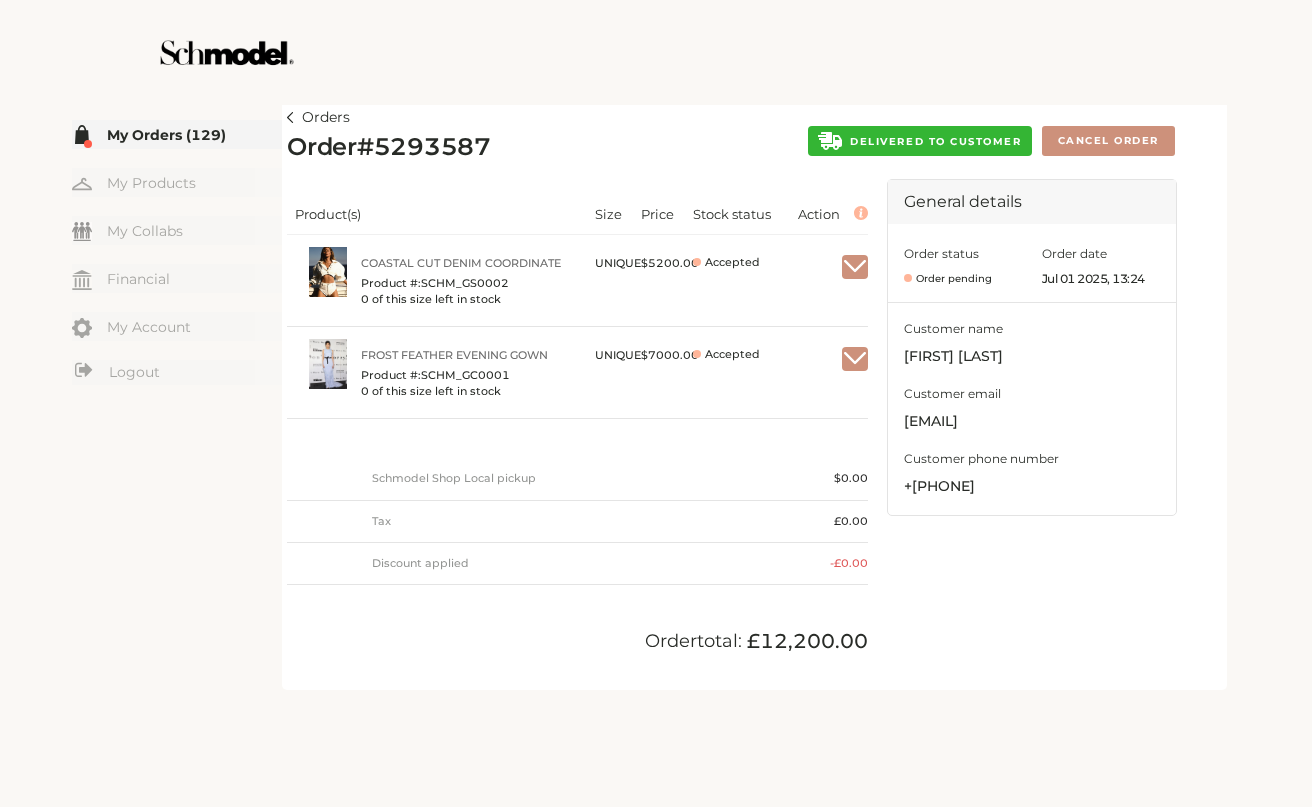 click at bounding box center (656, 52) 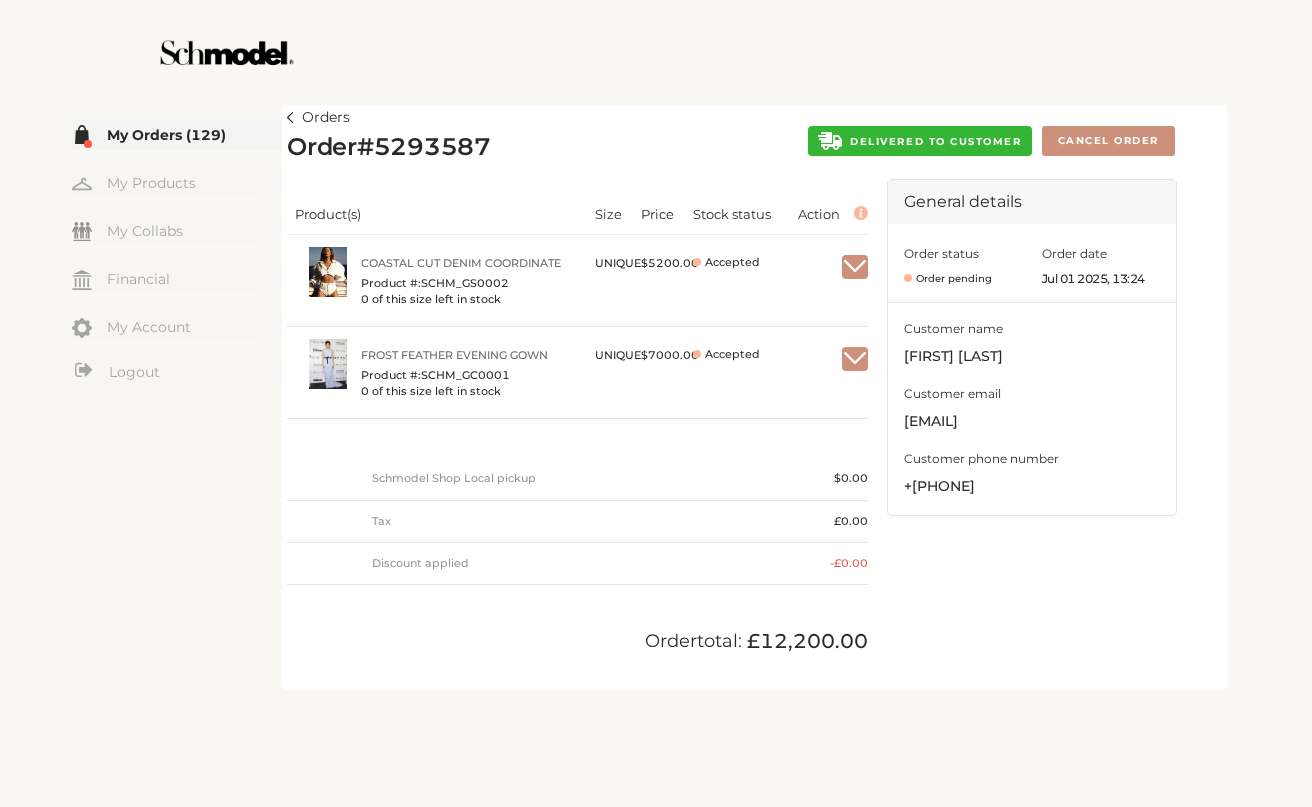 click at bounding box center (656, 52) 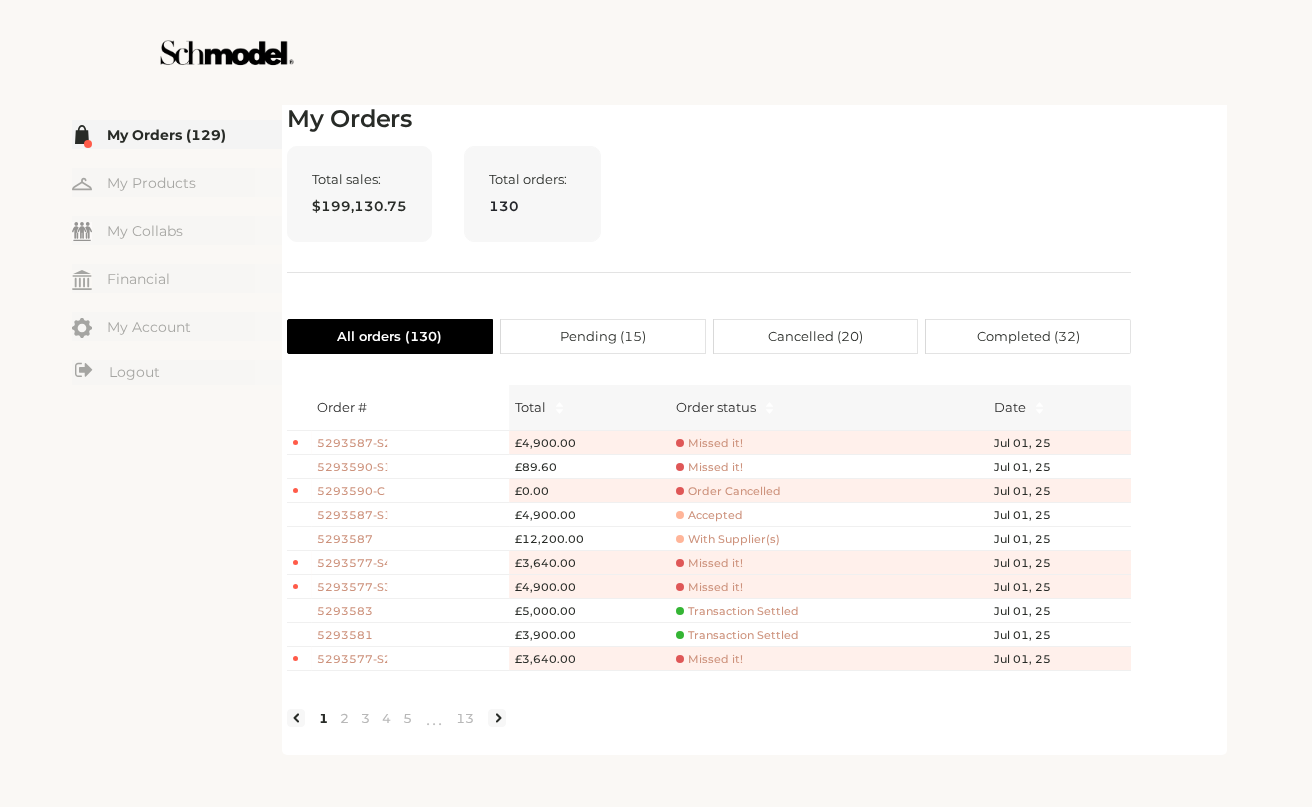 click at bounding box center [656, 52] 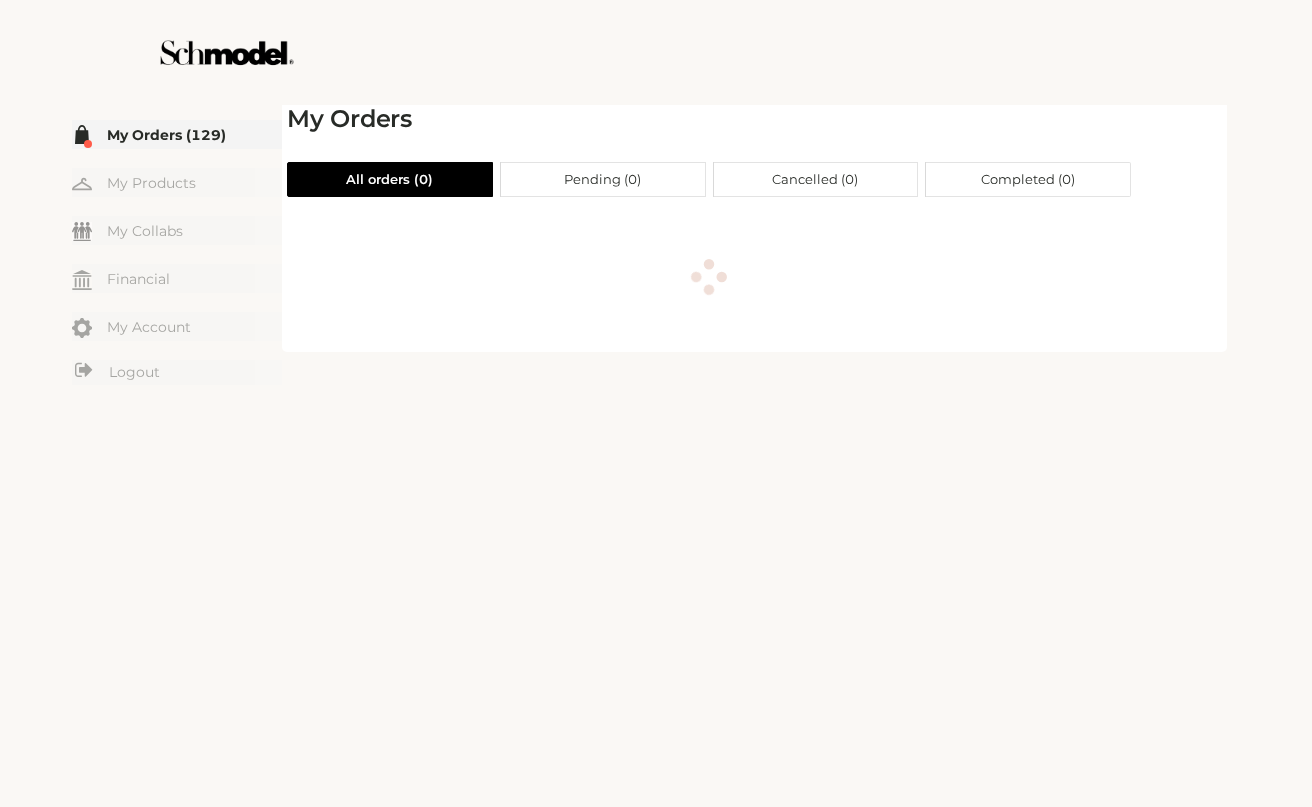 scroll, scrollTop: 0, scrollLeft: 0, axis: both 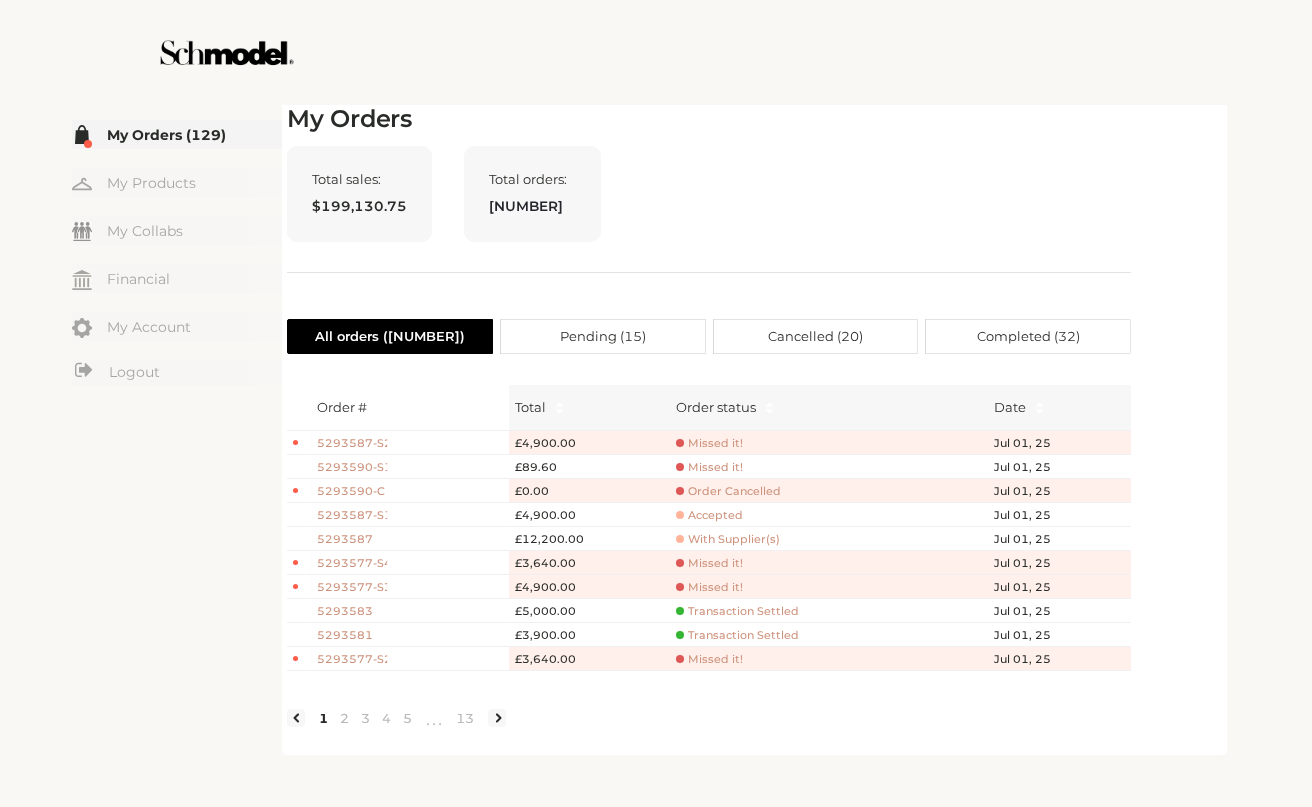 click on "Total sales: $[AMOUNT] Total orders: [NUMBER]" at bounding box center (709, 209) 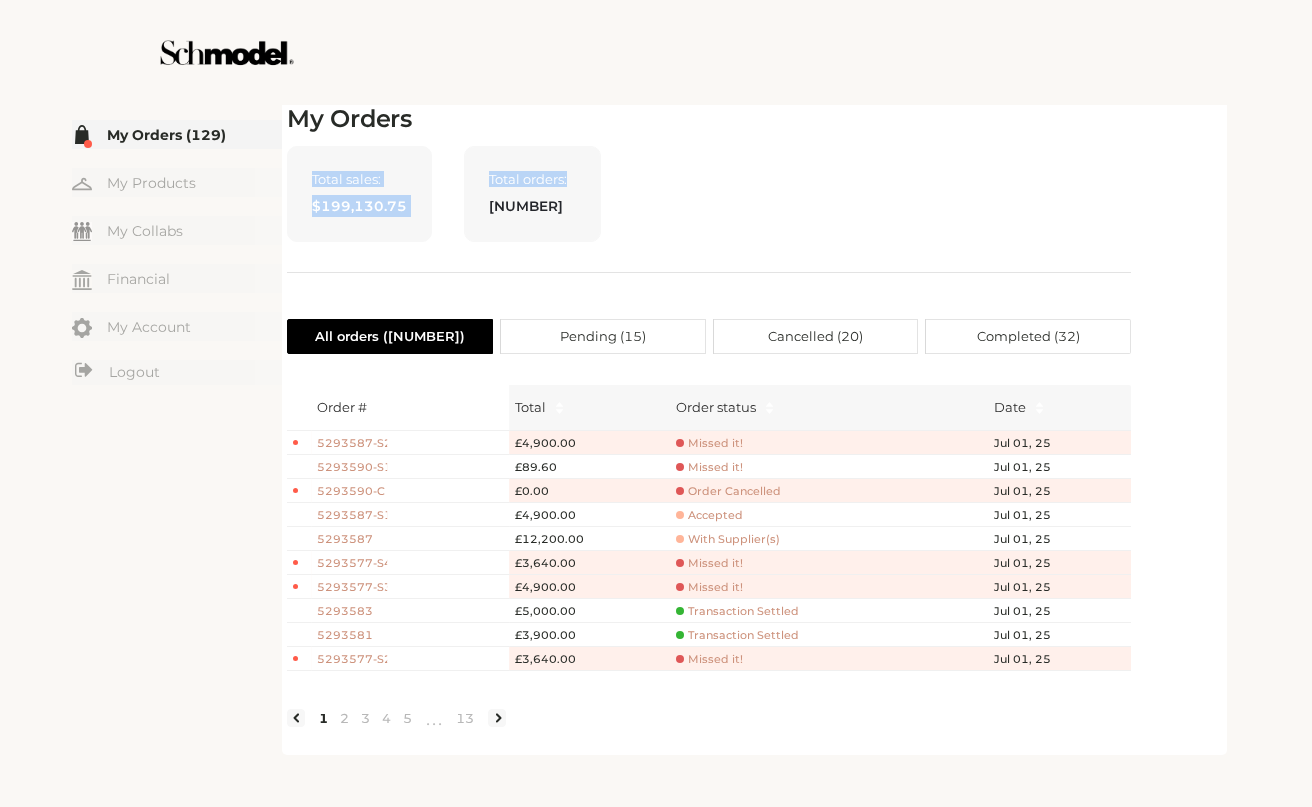 click on "My Orders Total sales: $199,130.75 Total orders: 130 All orders ( 130 ) Pending ( 15 ) Cancelled ( 20 ) Completed ( 32 ) Order # Total Order status   Date 5293587-S2 £4,900.00 Missed it! Jul 01, 25 5293590-S1 £89.60 Missed it! Jul 01, 25 5293590-C £0.00 Order Cancelled Jul 01, 25 5293587-S1 £4,900.00 Accepted Jul 01, 25 5293587 £12,200.00 With Supplier(s) Jul 01, 25 5293577-S4 £3,640.00 Missed it! Jul 01, 25 5293577-S3 £4,900.00 Missed it! Jul 01, 25 5293583 £5,000.00 Transaction Settled Jul 01, 25 5293581 £3,900.00 Transaction Settled Jul 01, 25 5293577-S2 £3,640.00 Missed it! Jul 01, 25 1 2 3 4 5 ••• 13" at bounding box center (709, 427) 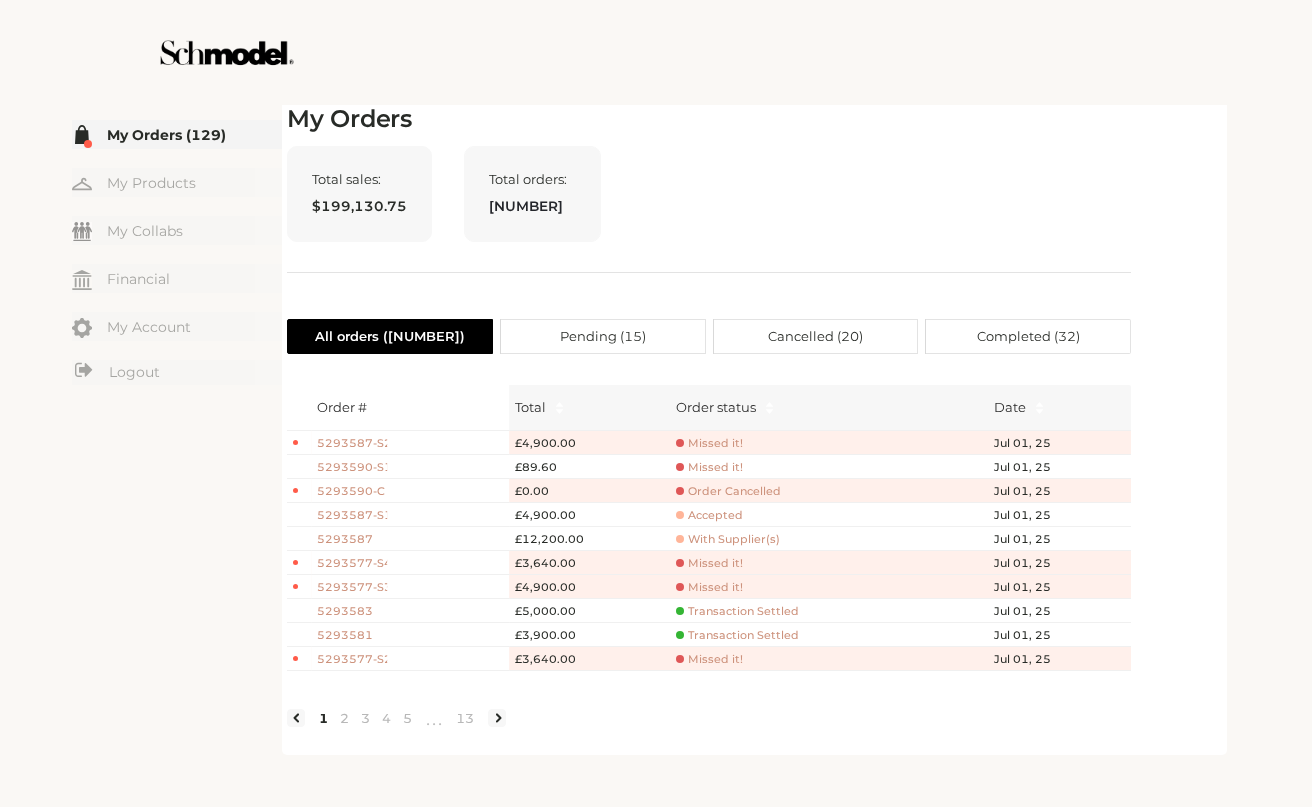 click on "My Orders Total sales: $199,130.75 Total orders: 130 All orders ( 130 ) Pending ( 15 ) Cancelled ( 20 ) Completed ( 32 ) Order # Total Order status   Date 5293587-S2 £4,900.00 Missed it! Jul 01, 25 5293590-S1 £89.60 Missed it! Jul 01, 25 5293590-C £0.00 Order Cancelled Jul 01, 25 5293587-S1 £4,900.00 Accepted Jul 01, 25 5293587 £12,200.00 With Supplier(s) Jul 01, 25 5293577-S4 £3,640.00 Missed it! Jul 01, 25 5293577-S3 £4,900.00 Missed it! Jul 01, 25 5293583 £5,000.00 Transaction Settled Jul 01, 25 5293581 £3,900.00 Transaction Settled Jul 01, 25 5293577-S2 £3,640.00 Missed it! Jul 01, 25 1 2 3 4 5 ••• 13" at bounding box center [709, 427] 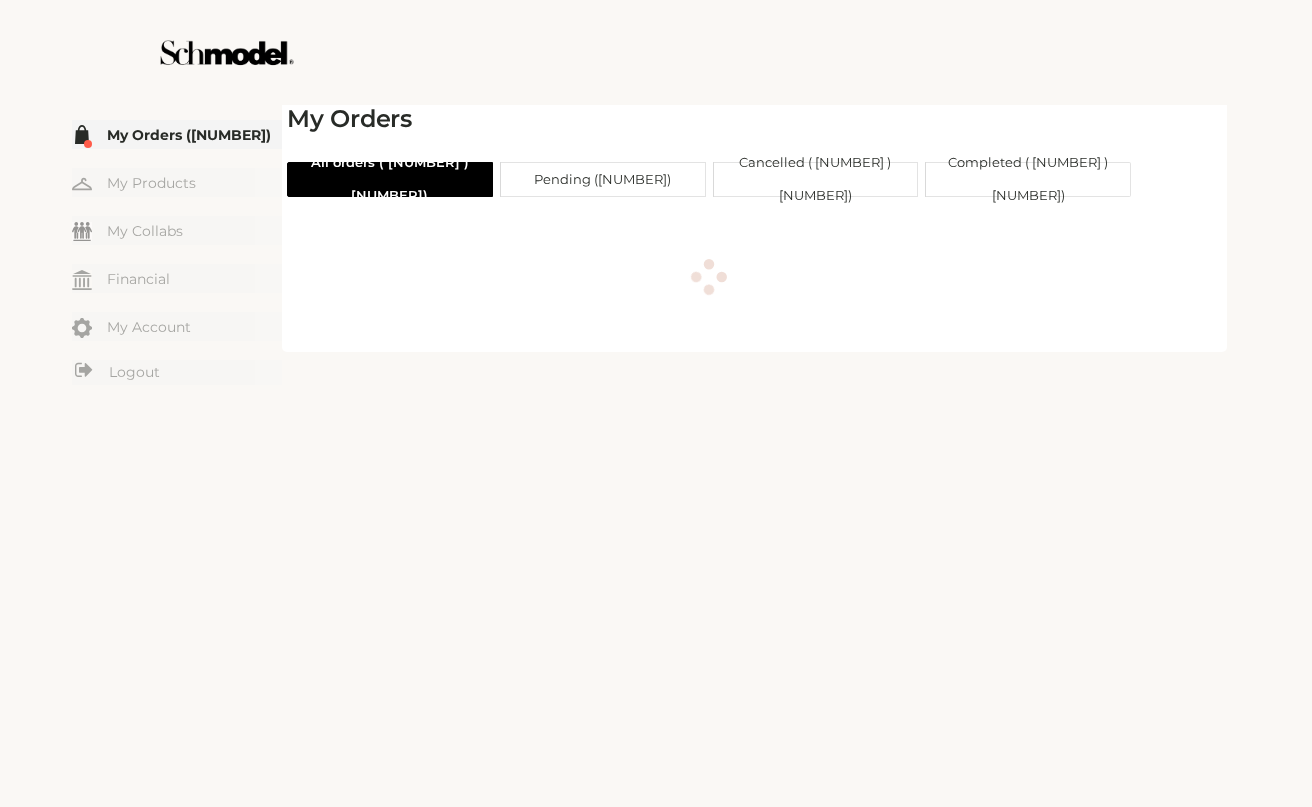 scroll, scrollTop: 0, scrollLeft: 0, axis: both 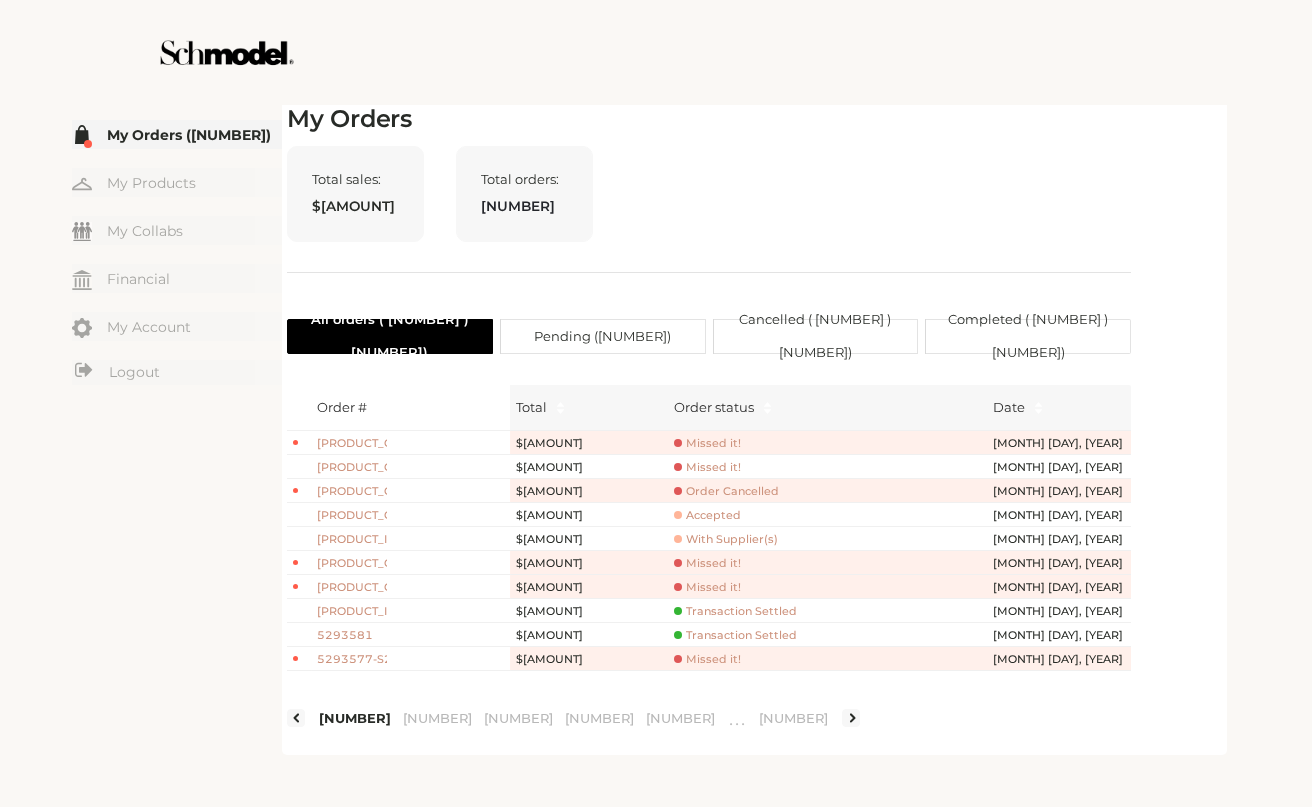 click on "Total sales: $[PRICE] Total orders: [NUMBER]" at bounding box center [709, 209] 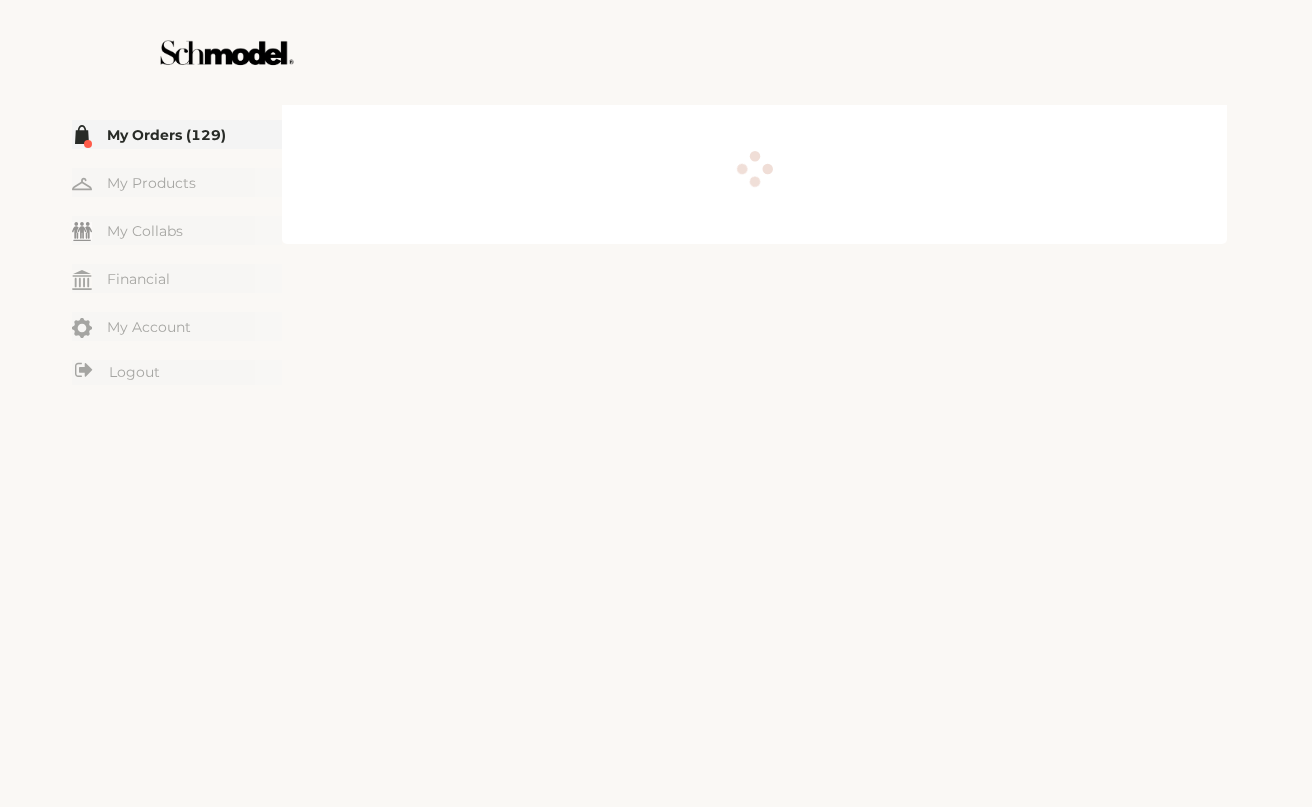 scroll, scrollTop: 0, scrollLeft: 0, axis: both 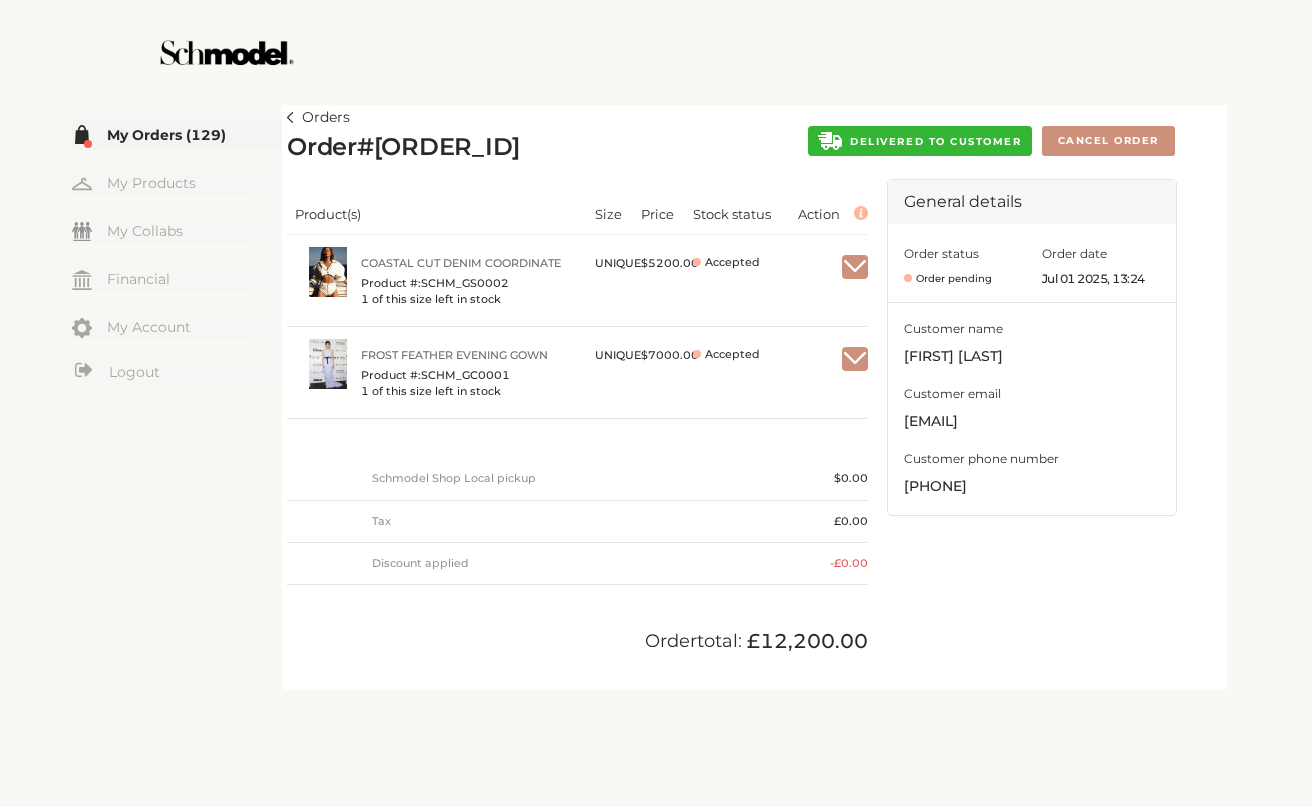 click on "Orders Order  # 5293587   DELIVERED TO CUSTOMER Cancel Order Product(s) Size Price Stock status Action Coastal Cut Denim Coordinate Product #:  SCHM_GS0002 1   of this size left in stock UNIQUE $ 5200.00 Accepted Frost Feather Evening Gown Product #:  SCHM_GC0001 1   of this size left in stock UNIQUE $ 7000.00 Accepted Schmodel Shop Local pickup $ 0.00 Tax £0.00 Discount applied - £0.00 Order  total:   £12,200.00 General details Order status Order pending Order date Jul 01 2025, 13:24 Customer name taylor garner Customer email kavya+taylor@providence.pw Customer phone number +17176029564" at bounding box center (754, 395) 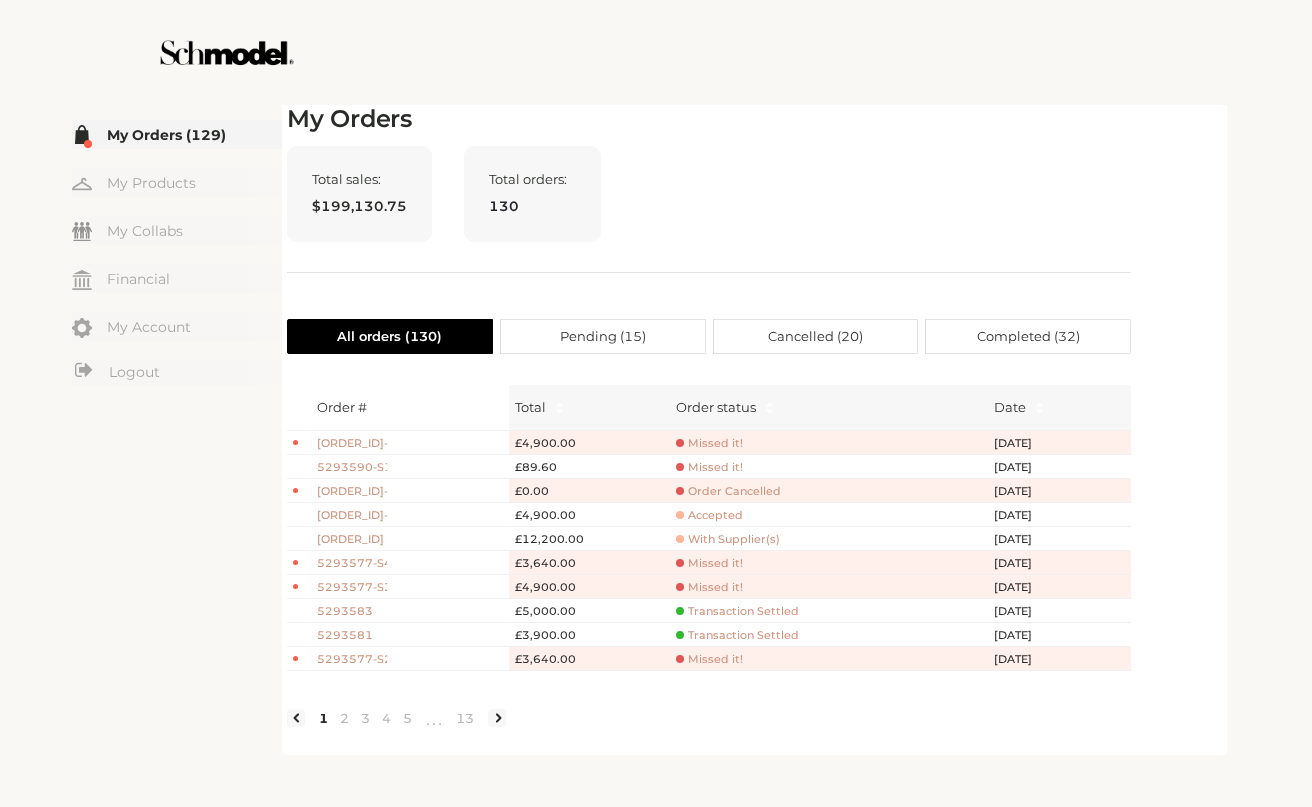 click on "5293587-S1" at bounding box center [352, 443] 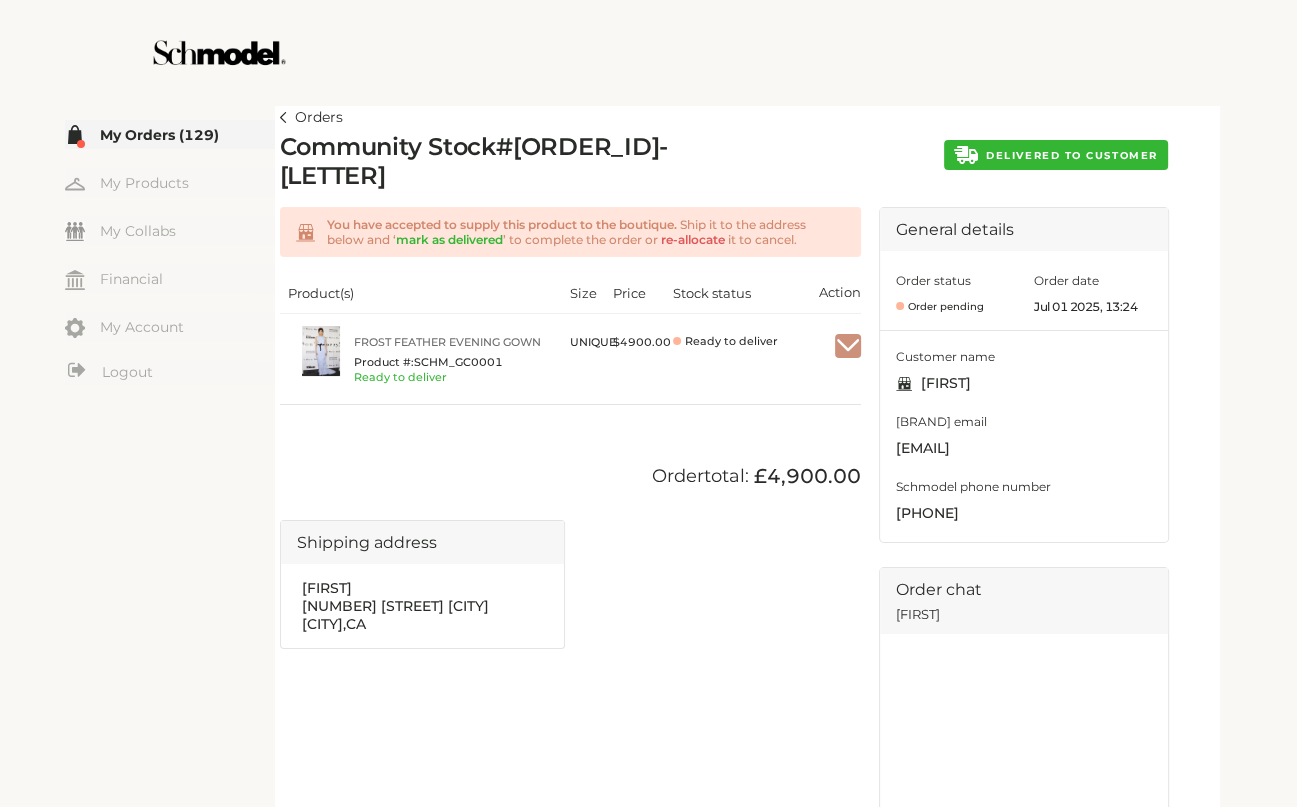 click on "DELIVERED TO CUSTOMER" at bounding box center [1071, 155] 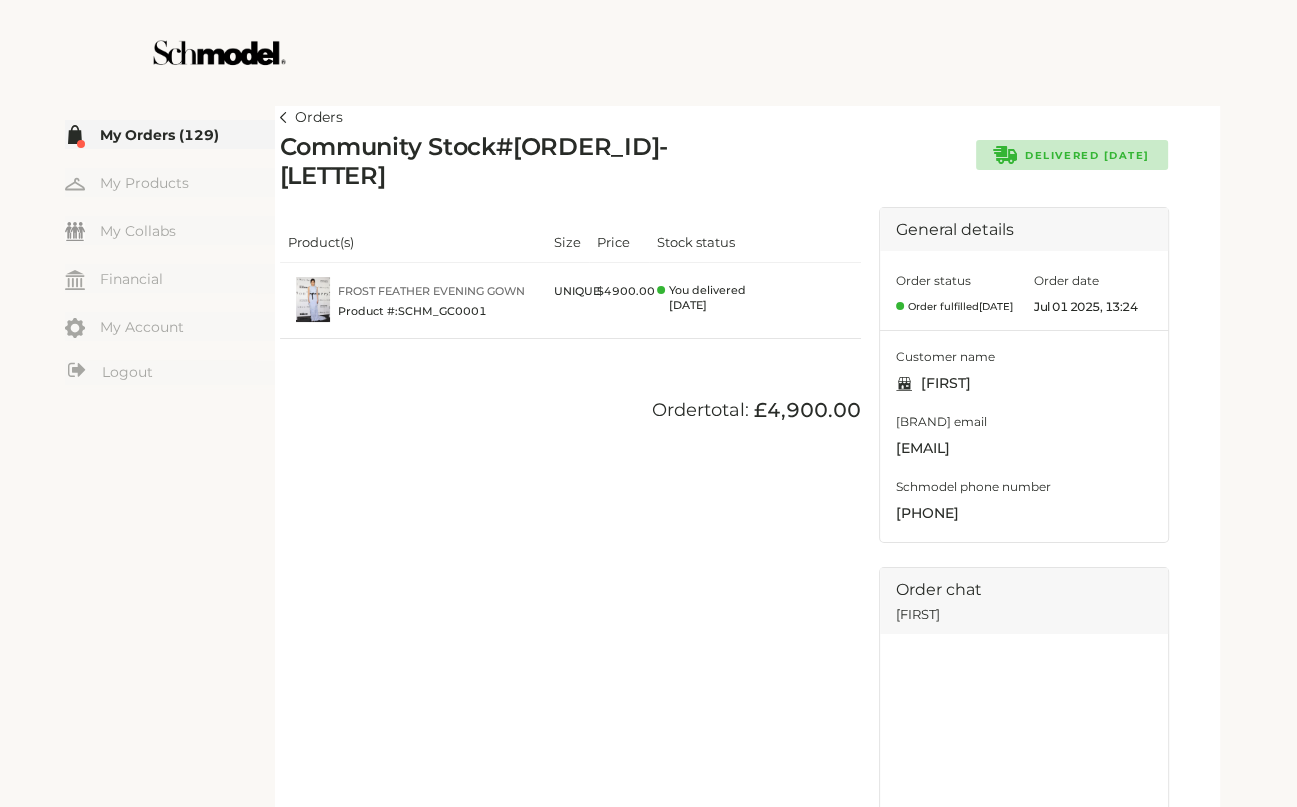 click at bounding box center [283, 117] 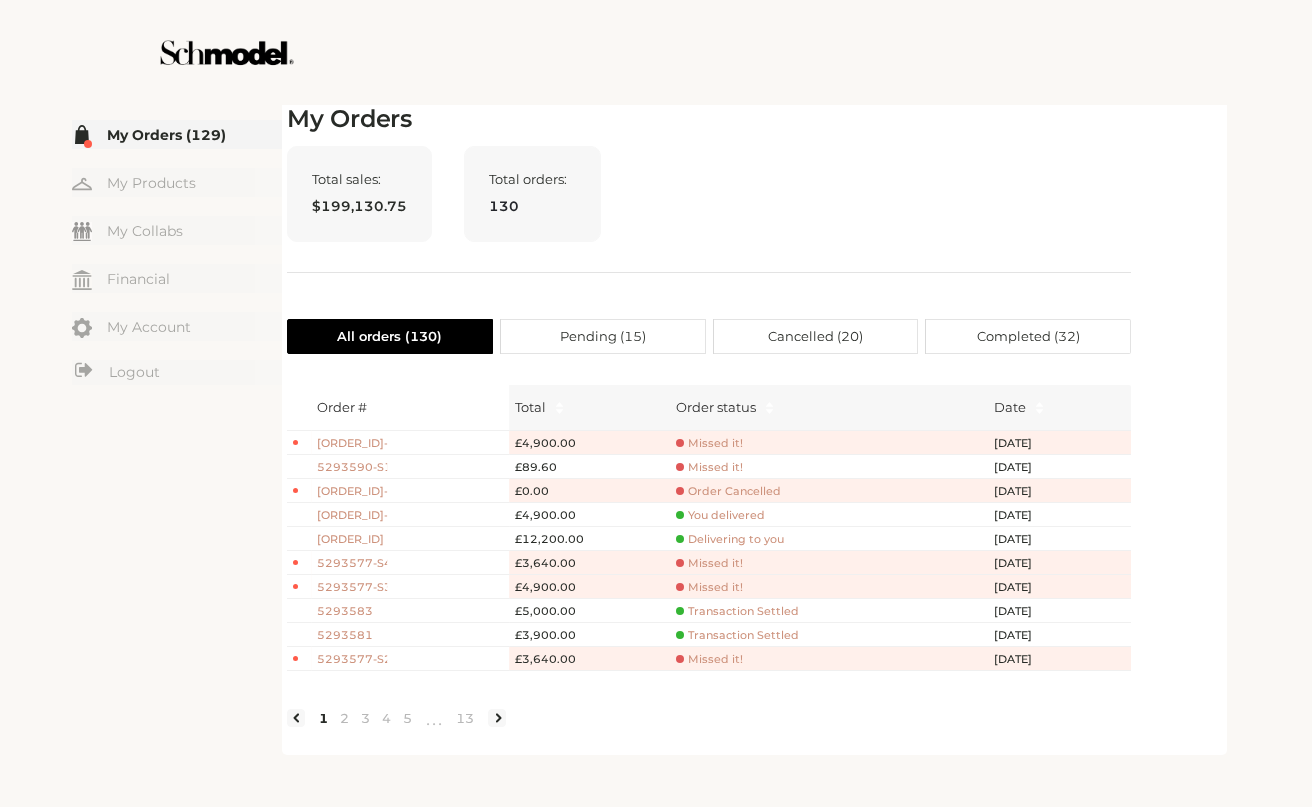 click on "Delivering to you" at bounding box center (709, 443) 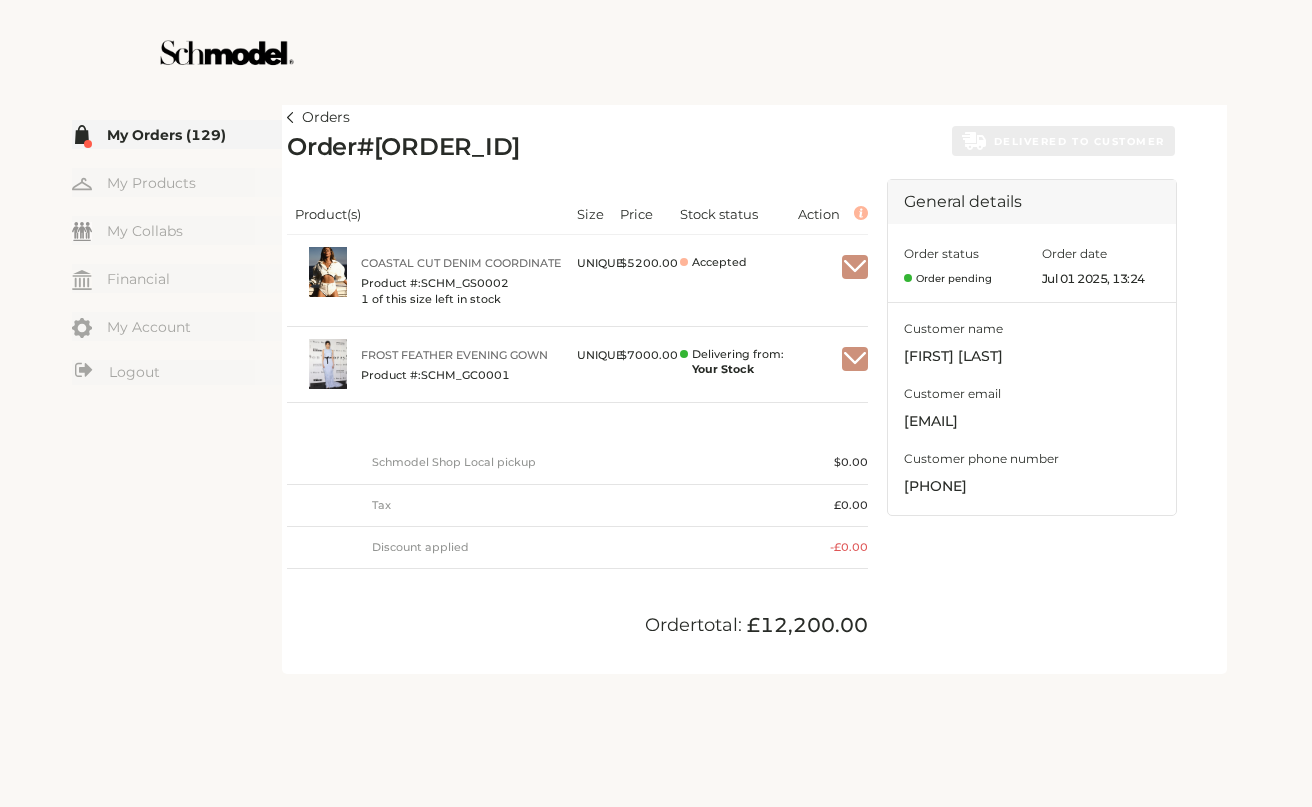 click on "Orders Order  # 5293587   DELIVERED TO CUSTOMER Product(s) Size Price Stock status Action Coastal Cut Denim Coordinate Product #:  SCHM_GS0002 1   of this size left in stock UNIQUE $ 5200.00 Accepted Frost Feather Evening Gown Product #:  SCHM_GC0001 UNIQUE $ 7000.00 Delivering from:  Your Stock Schmodel Shop Local pickup $ 0.00 Tax £0.00 Discount applied - £0.00 Order  total:   £12,200.00 General details Order status Order pending Order date Jul 01 2025, 13:24 Customer name taylor garner Customer email kavya+taylor@providence.pw Customer phone number +17176029564" at bounding box center (754, 387) 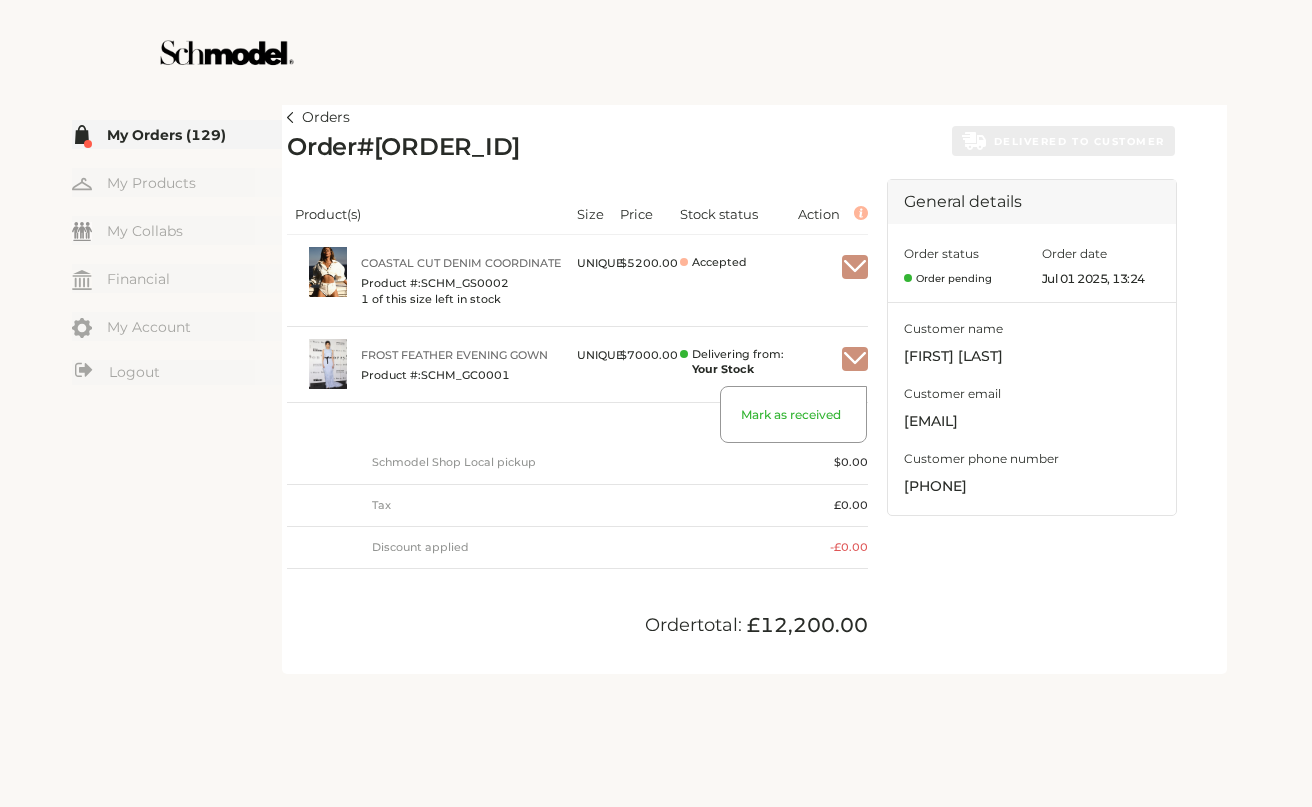 click at bounding box center [855, 359] 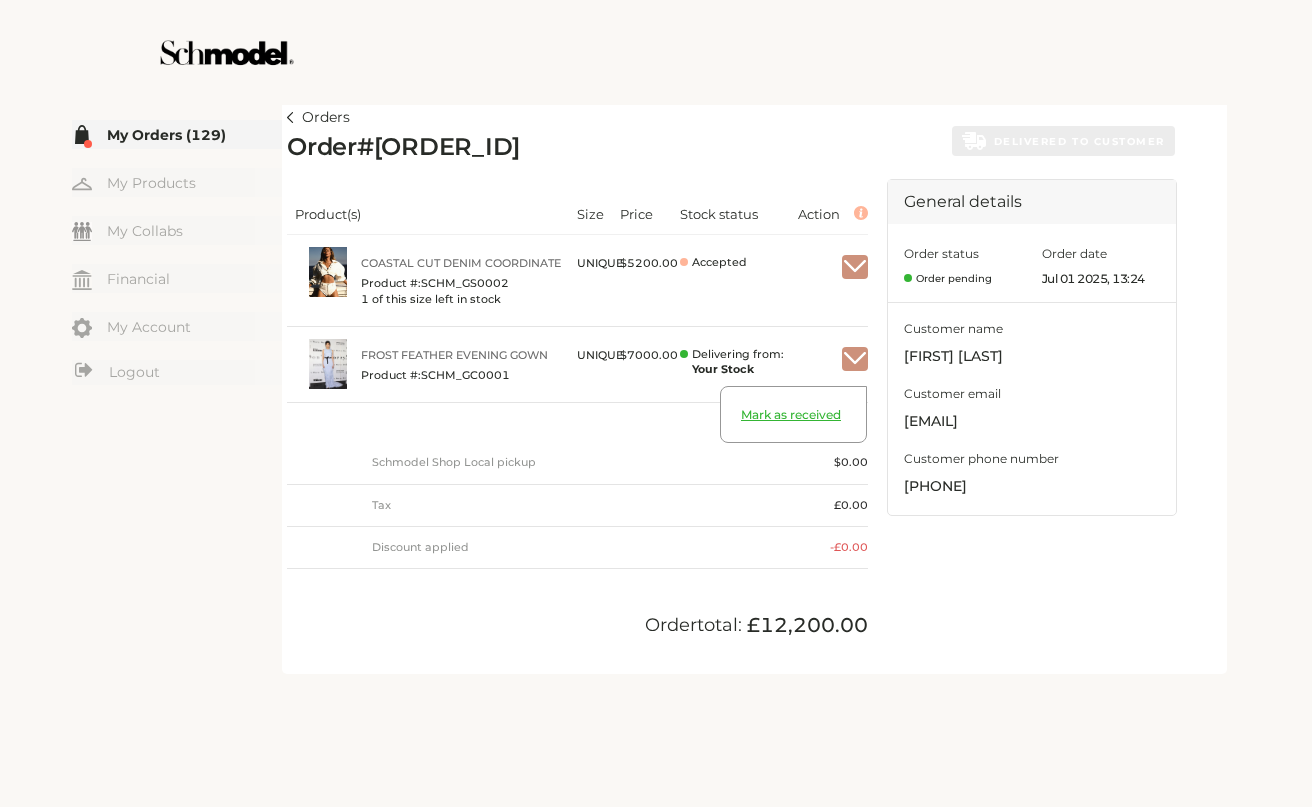 click on "Mark as received" at bounding box center (793, 424) 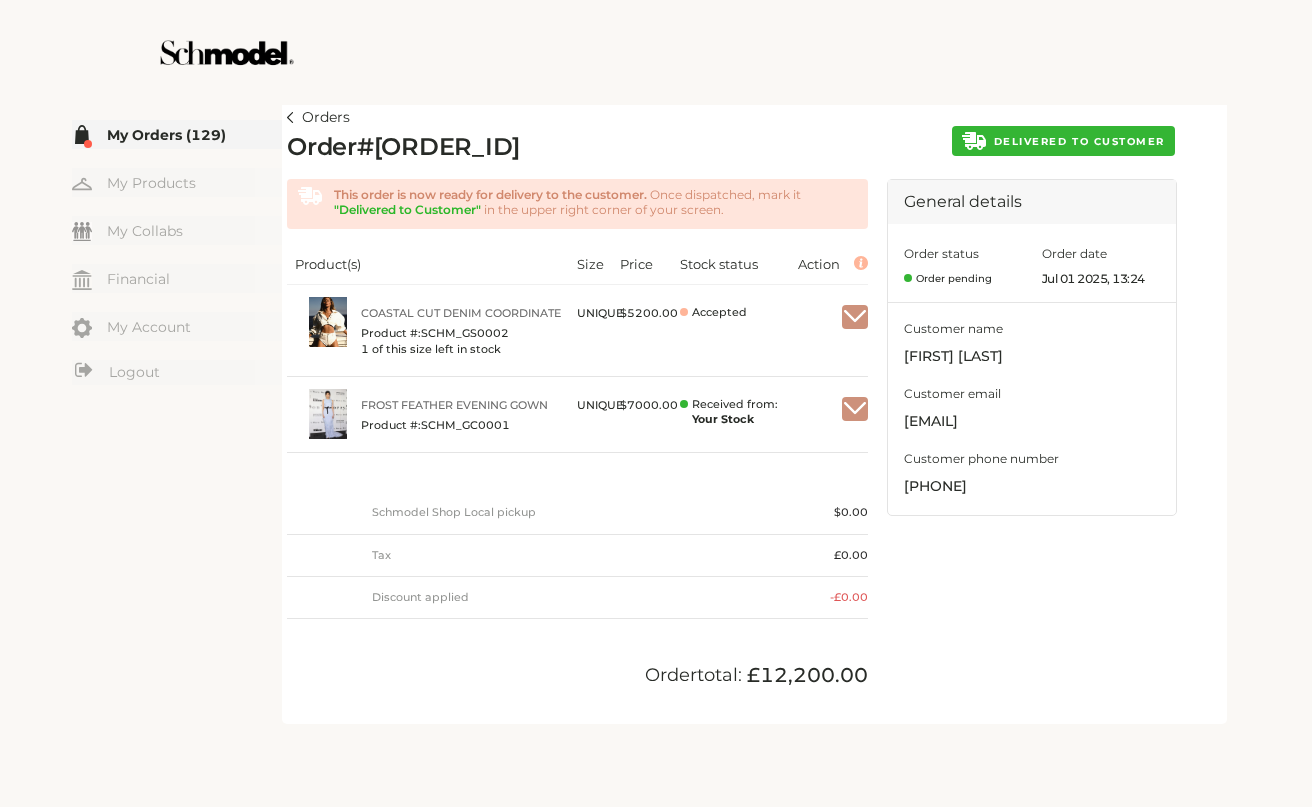 click on "DELIVERED TO CUSTOMER" at bounding box center [1063, 141] 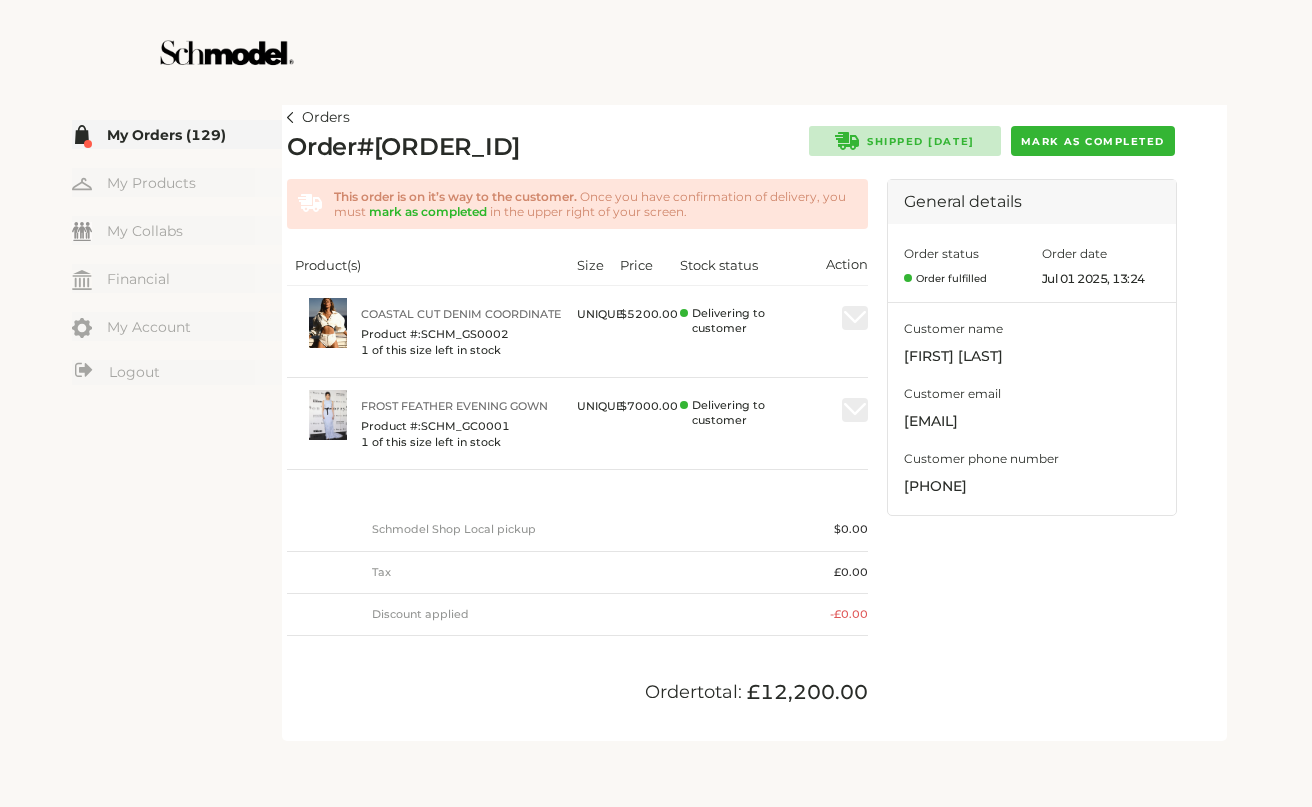 click on "Order  # 5293587   Shipped   Jul 02, 2025 Mark as completed" at bounding box center (731, 148) 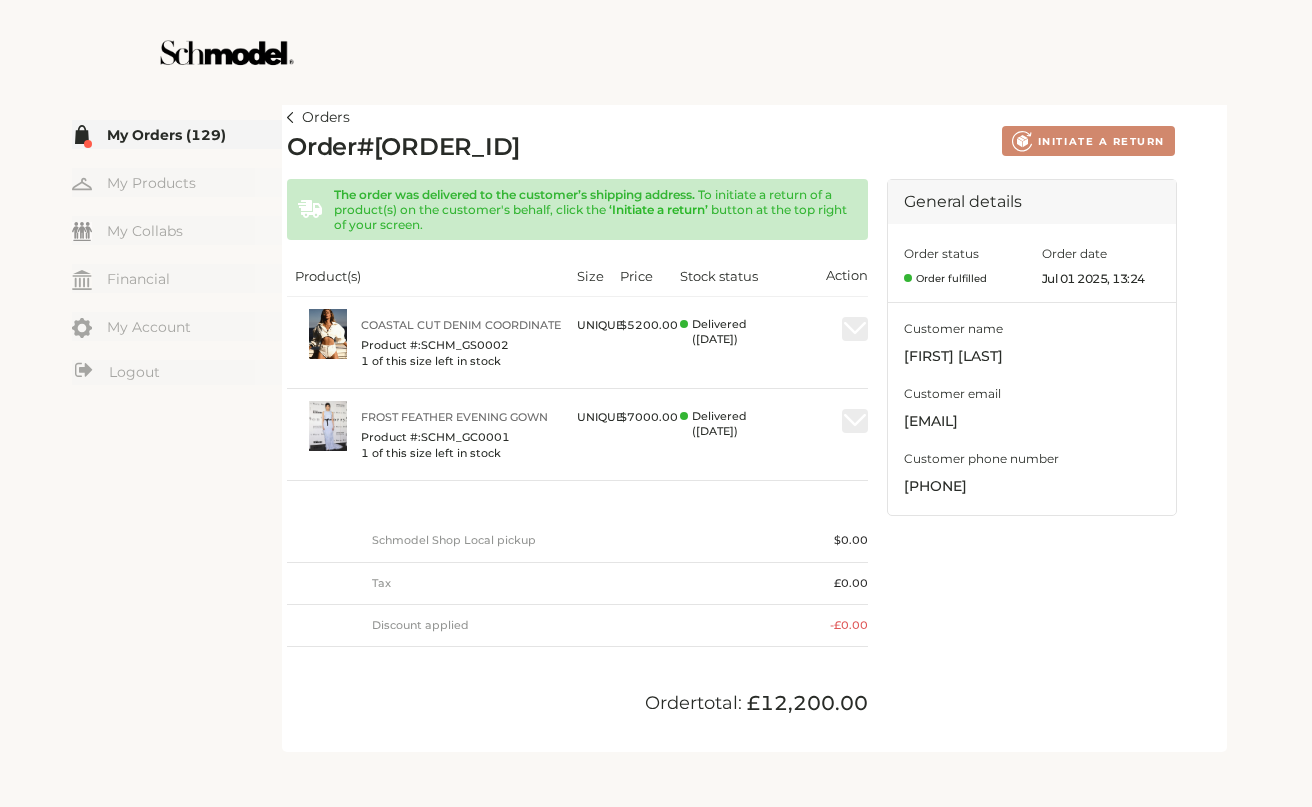 click on "Orders" at bounding box center [318, 118] 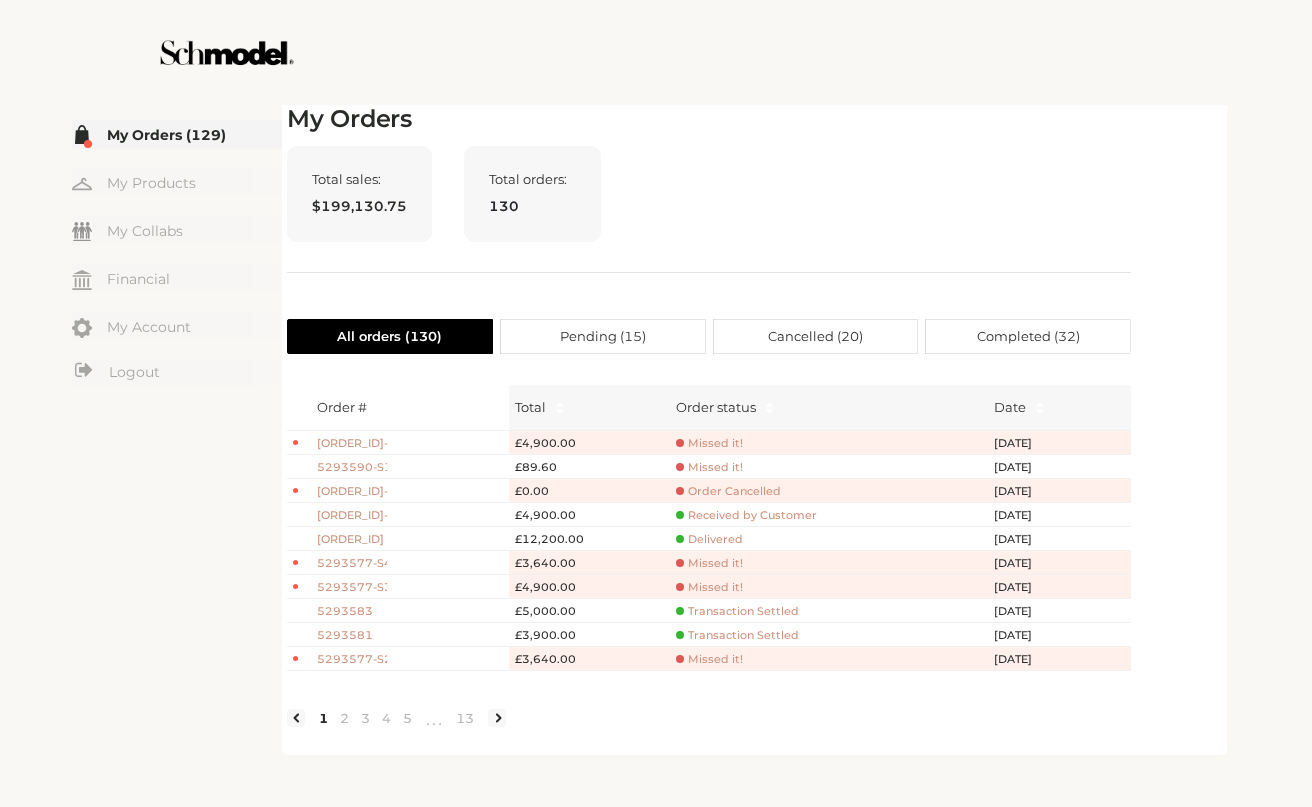 click on "My Orders" at bounding box center (709, 119) 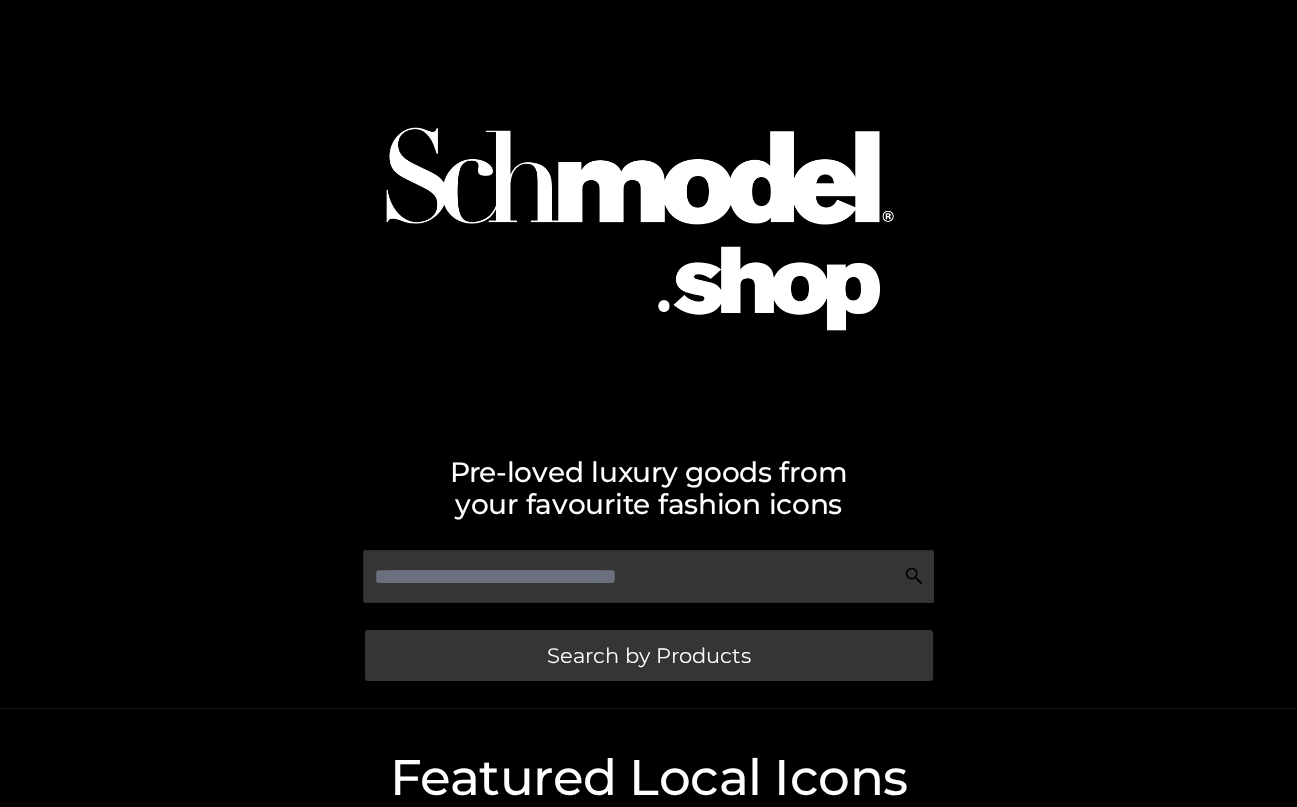 scroll, scrollTop: 400, scrollLeft: 0, axis: vertical 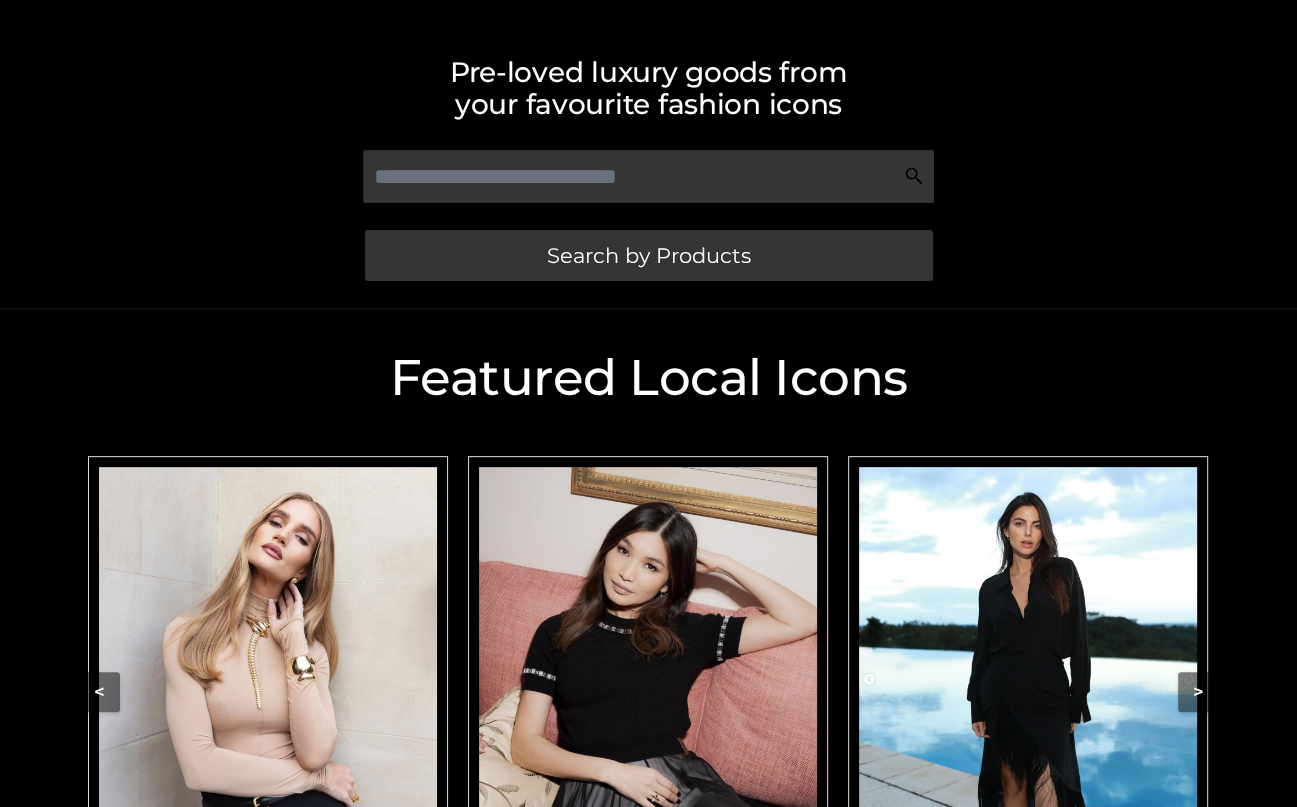 click at bounding box center [648, 678] 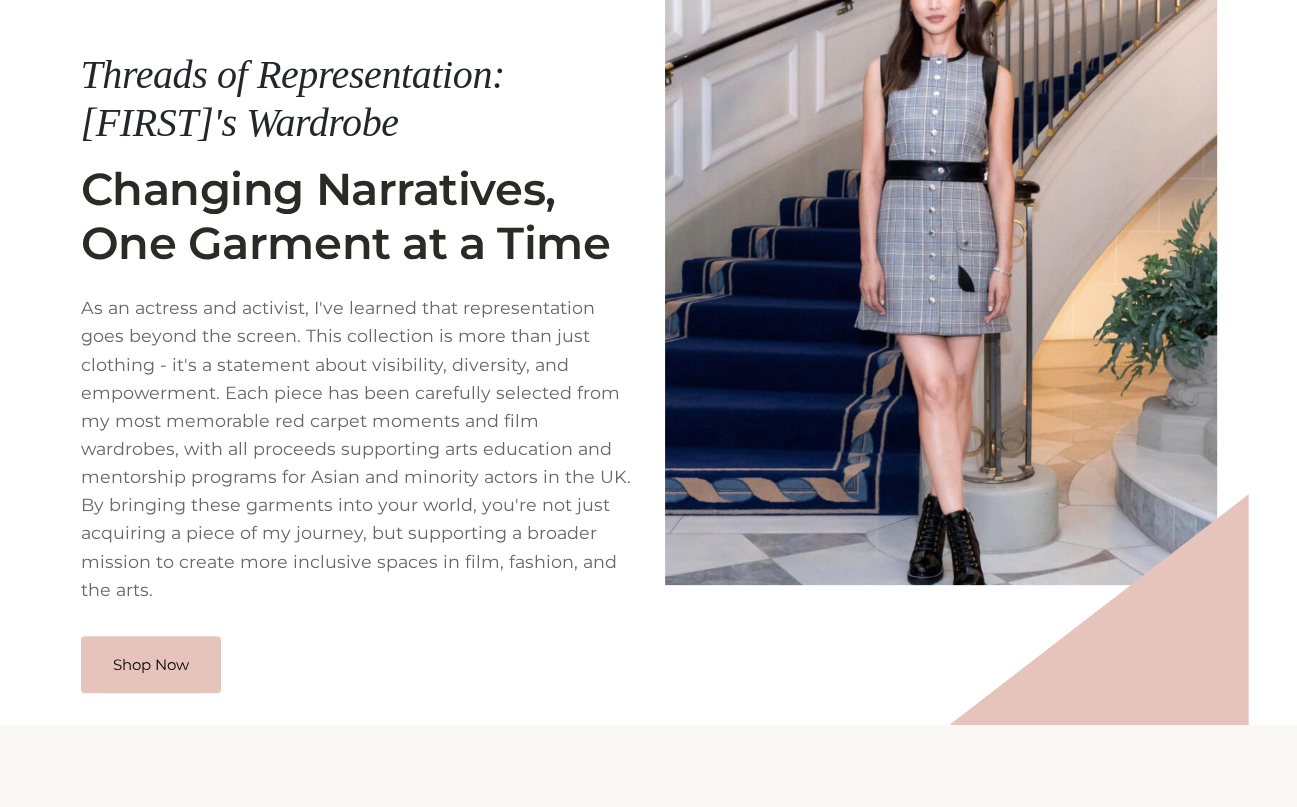 scroll, scrollTop: 337, scrollLeft: 0, axis: vertical 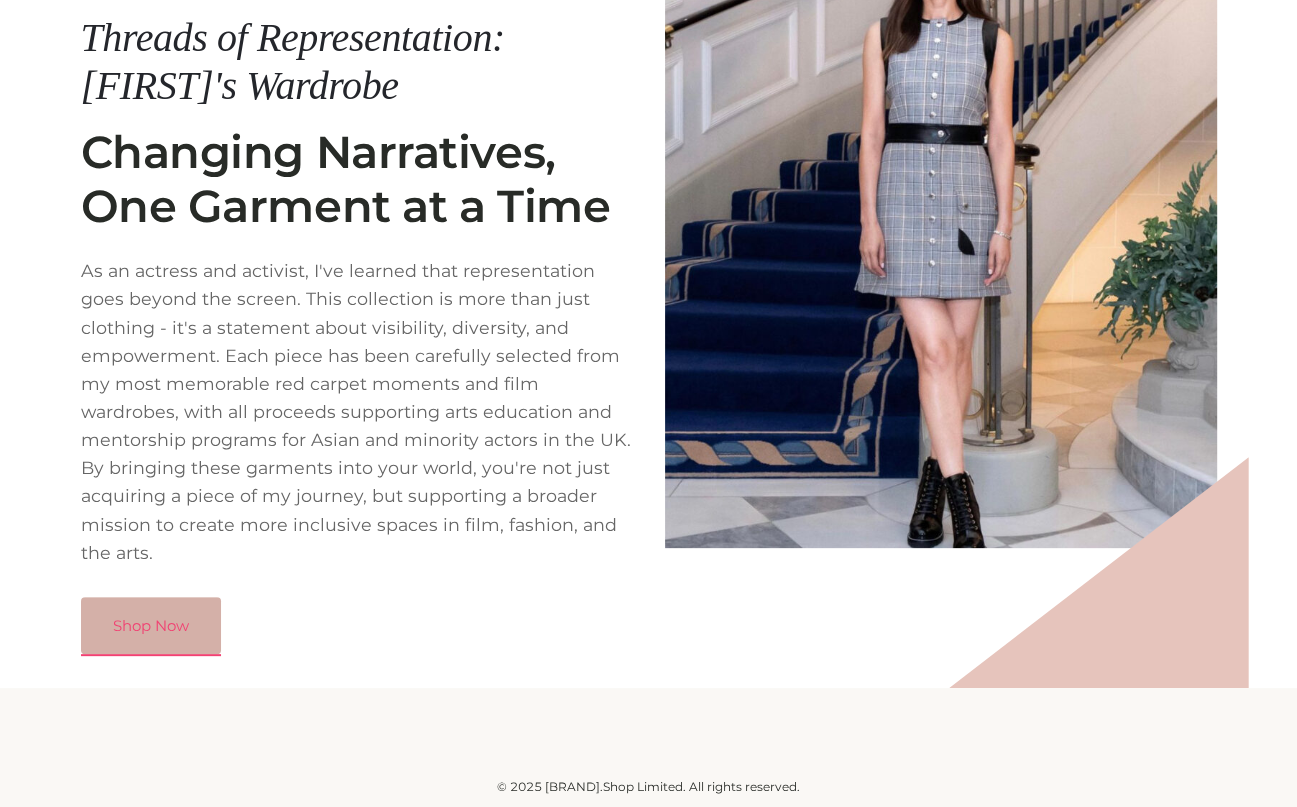 click on "Shop Now" at bounding box center [151, 626] 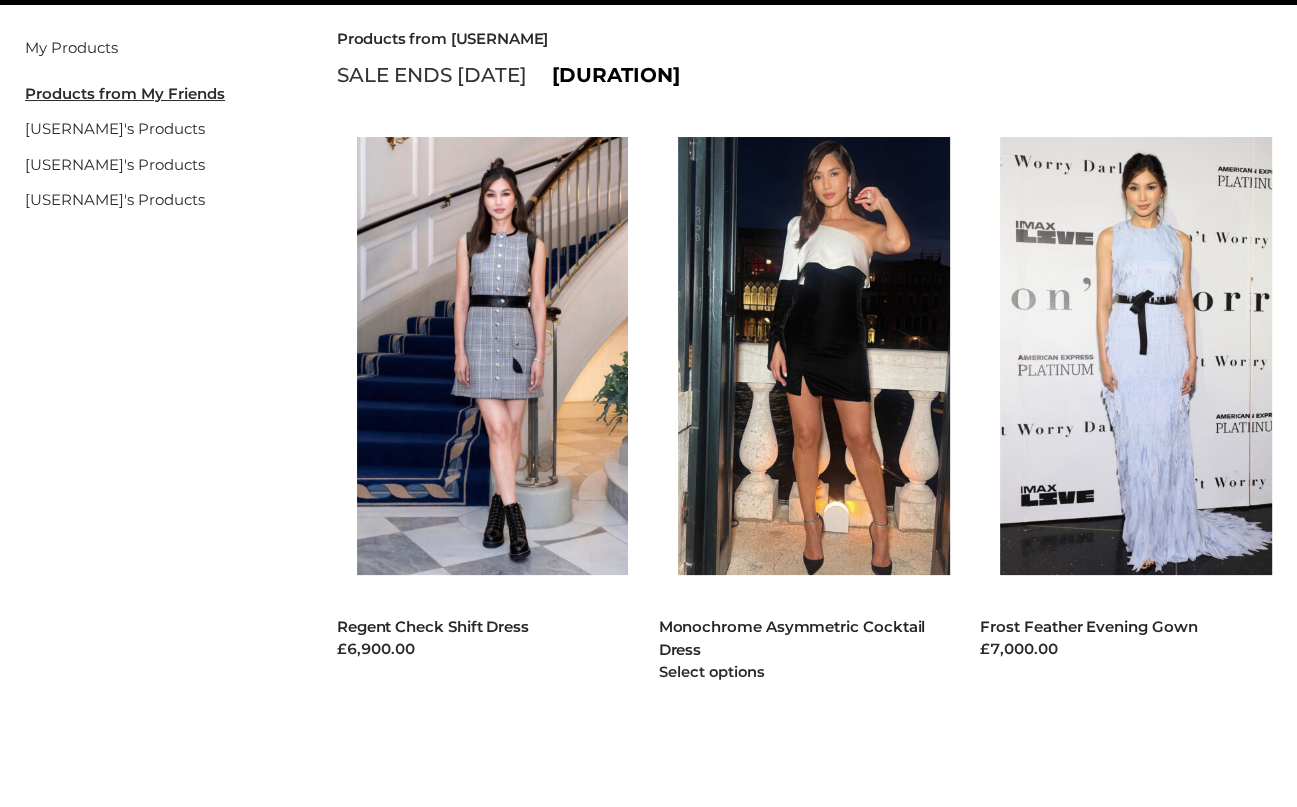 scroll, scrollTop: 0, scrollLeft: 0, axis: both 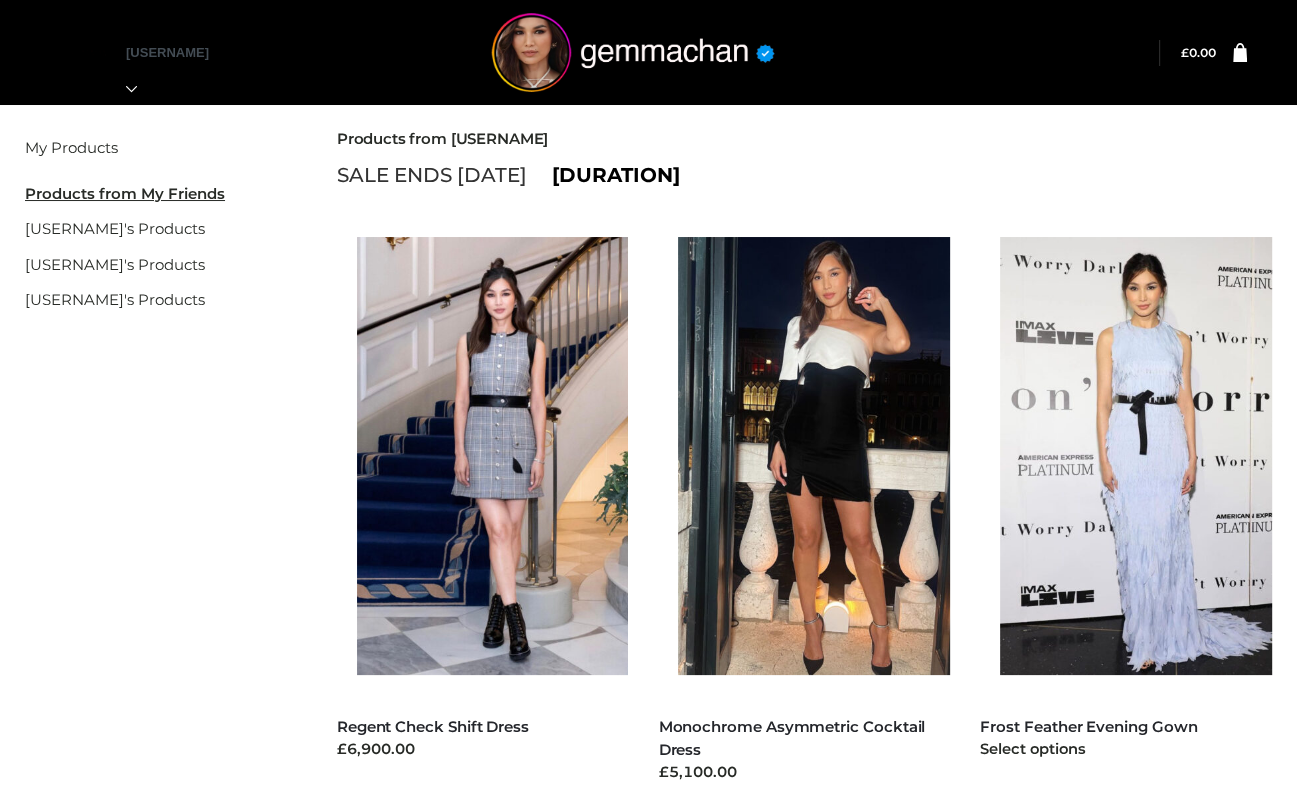 click at bounding box center [1146, 456] 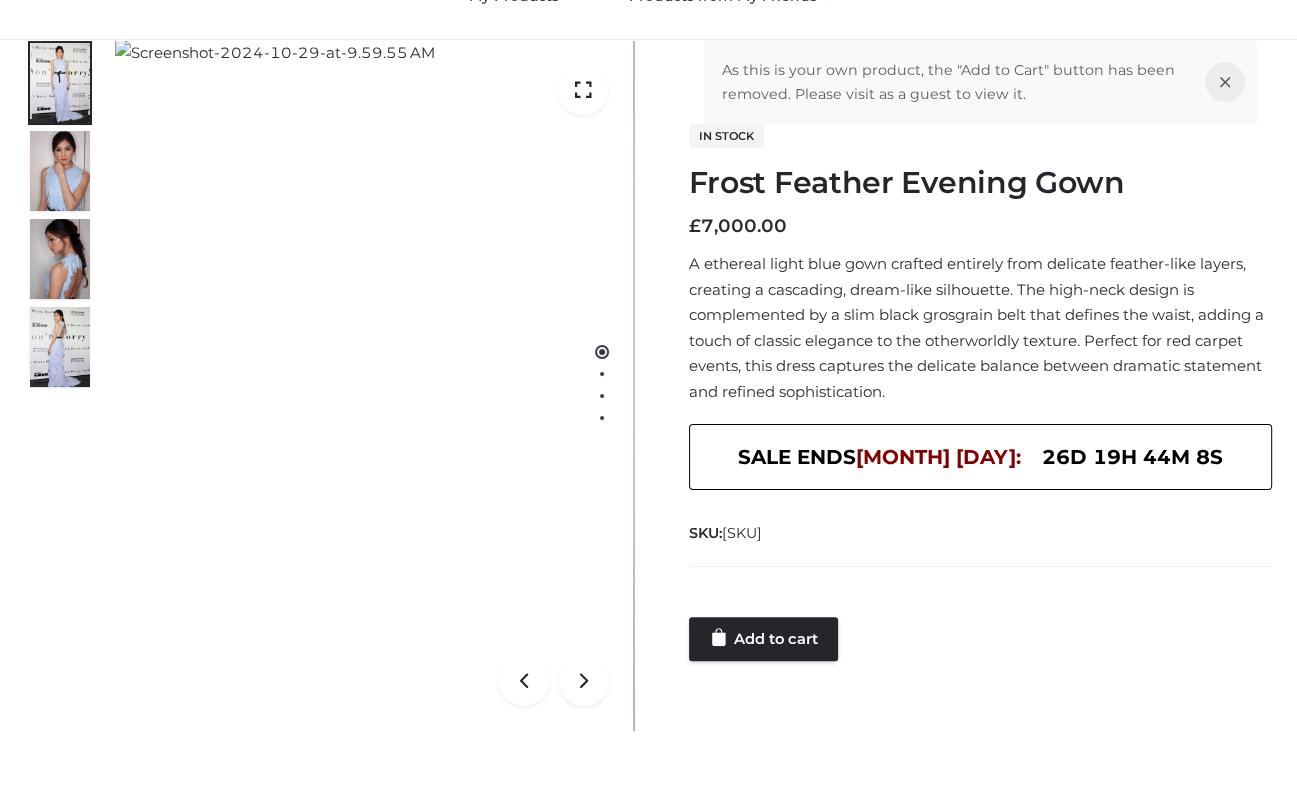scroll, scrollTop: 300, scrollLeft: 0, axis: vertical 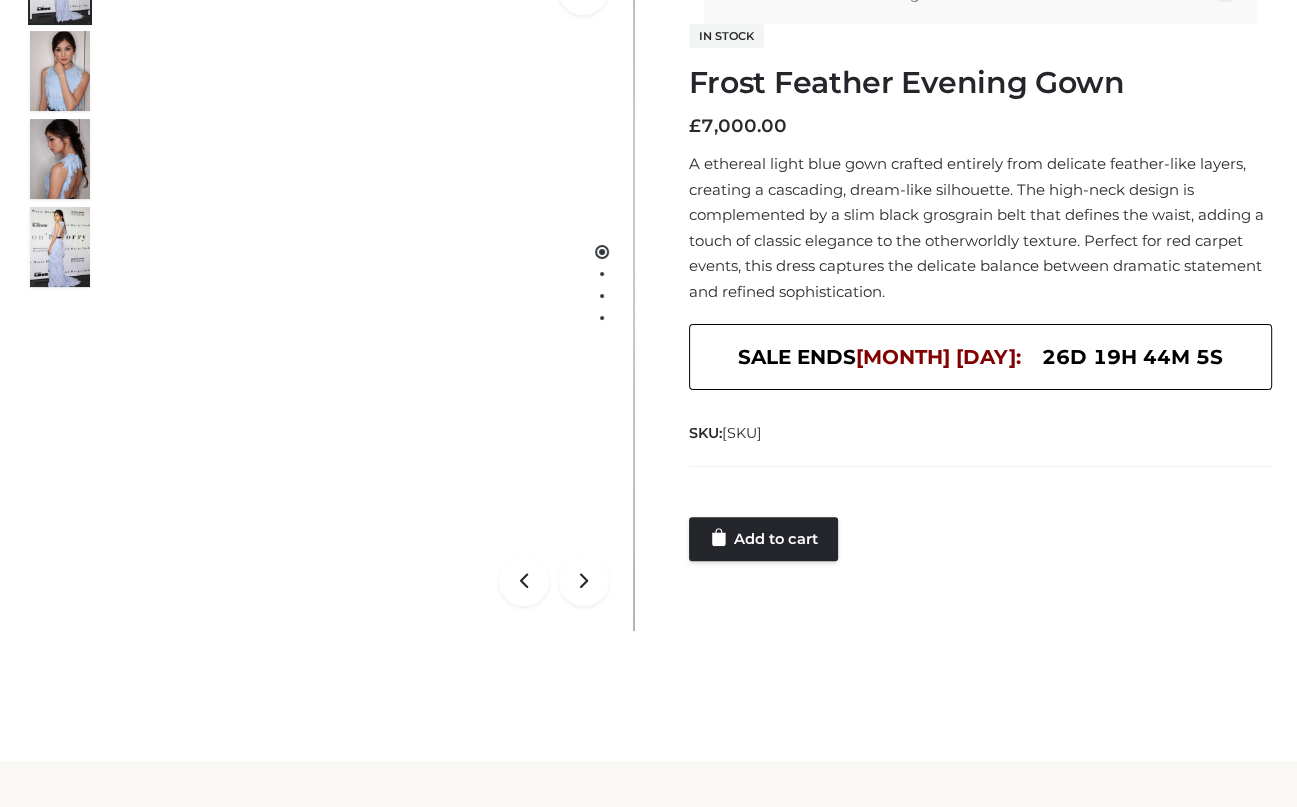 click on "1 / 4
As this is your own product, the "Add to Cart" button has been removed. Please visit as a guest to view it.
In stock Frost Feather Evening Gown
£ 7,000.00
A ethereal light blue gown crafted entirely from delicate feather-like layers, creating a cascading, dream-like silhouette. The high-neck design is complemented by a slim black grosgrain belt that defines the waist, adding a touch of classic elegance to the otherworldly texture. Perfect for red carpet events, this dress captures the delicate balance between dramatic statement and refined sophistication.
SALE ENDS  July 29:   26d 19h 44m 5s
SKU:  SCHM_GC0001-_-UNIQUE
*" at bounding box center (648, 285) 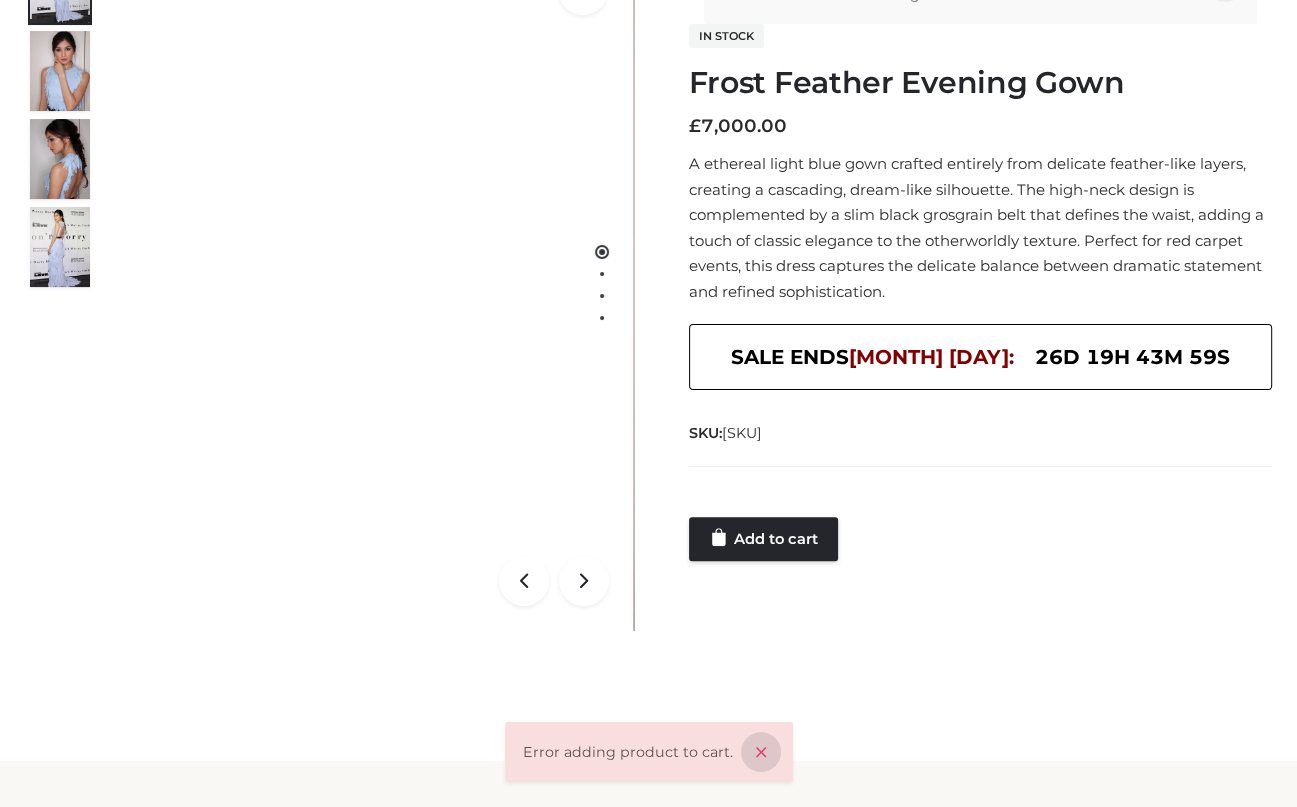 click at bounding box center [761, 752] 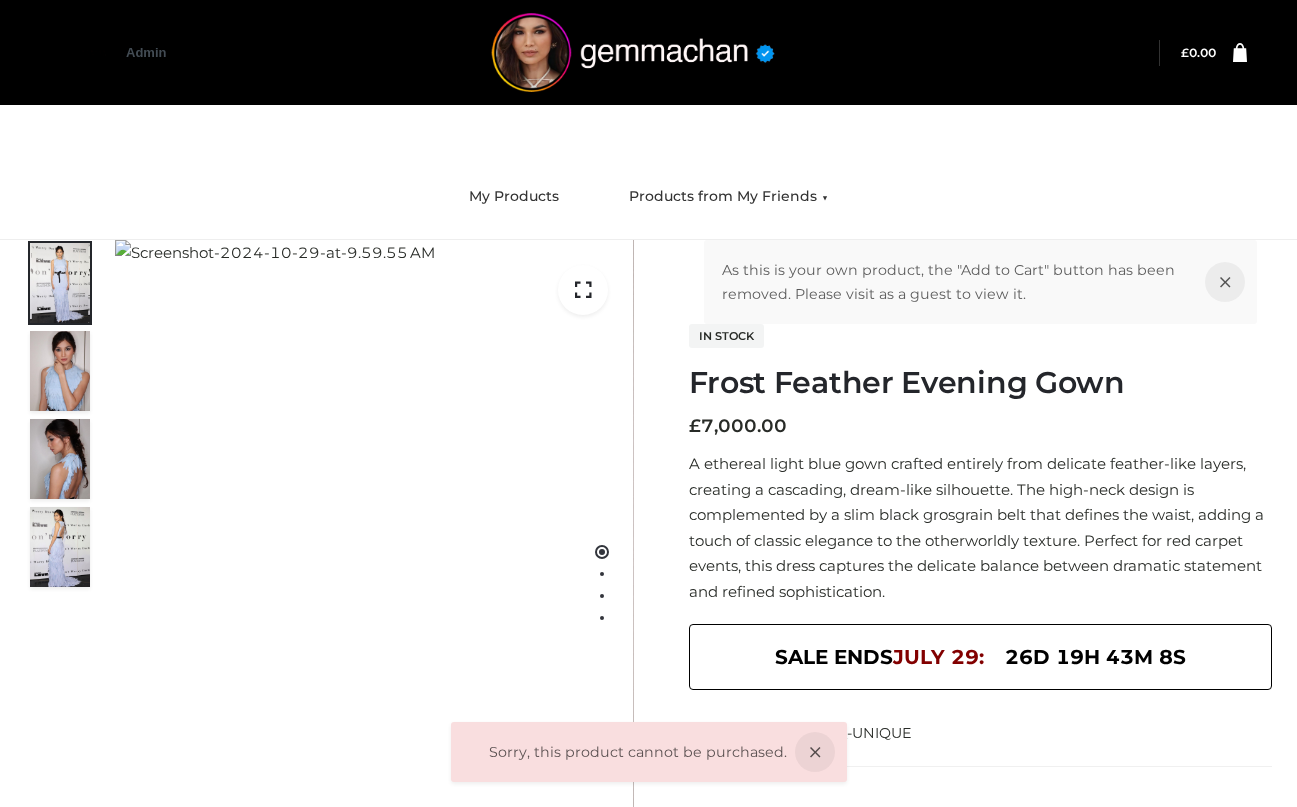scroll, scrollTop: 300, scrollLeft: 0, axis: vertical 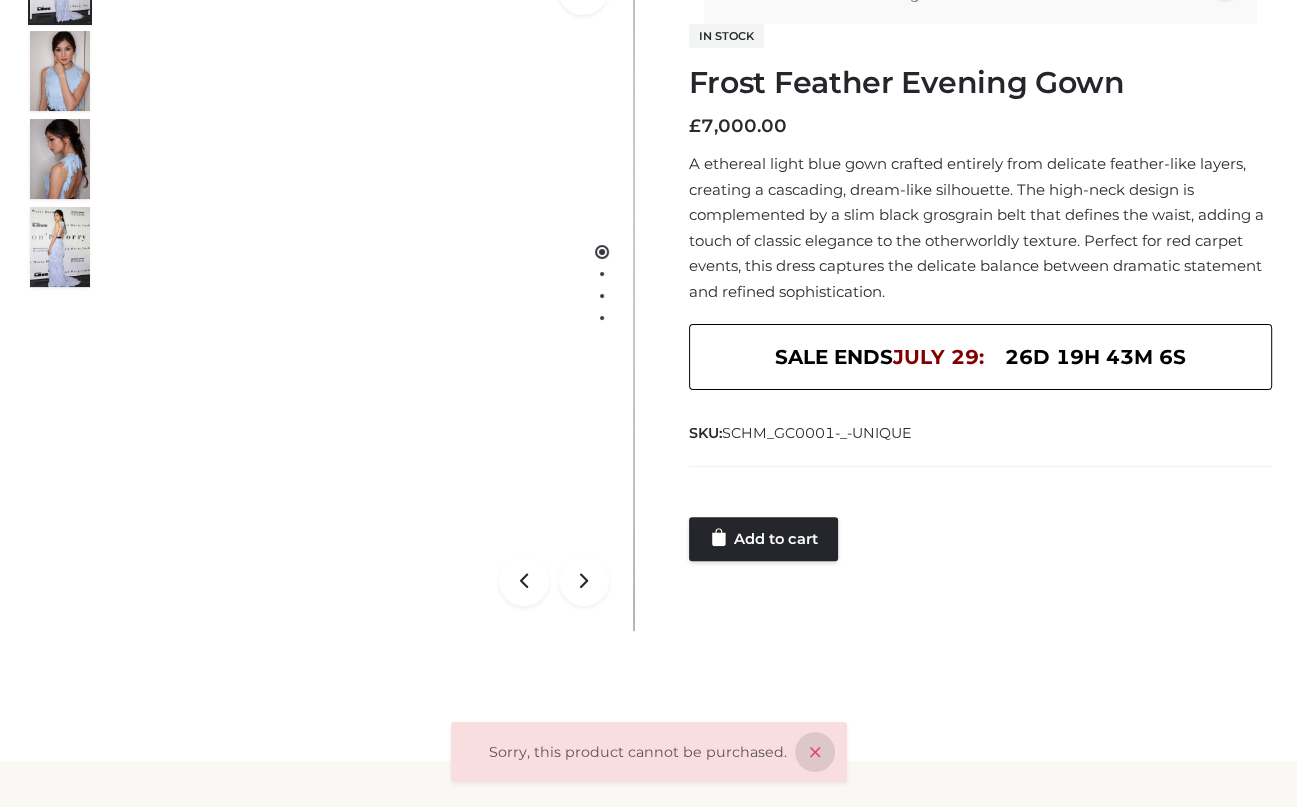 click at bounding box center (815, 752) 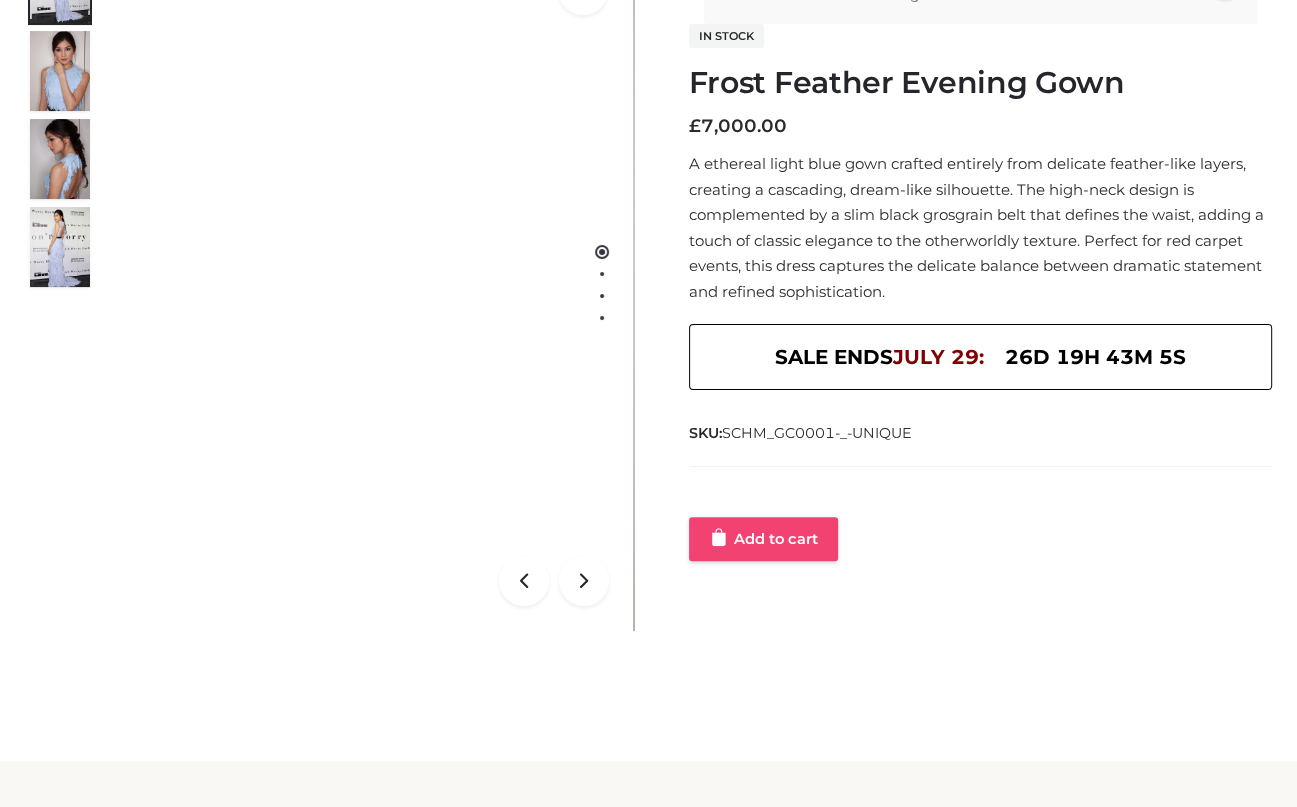 click on "Add to cart" at bounding box center [763, 539] 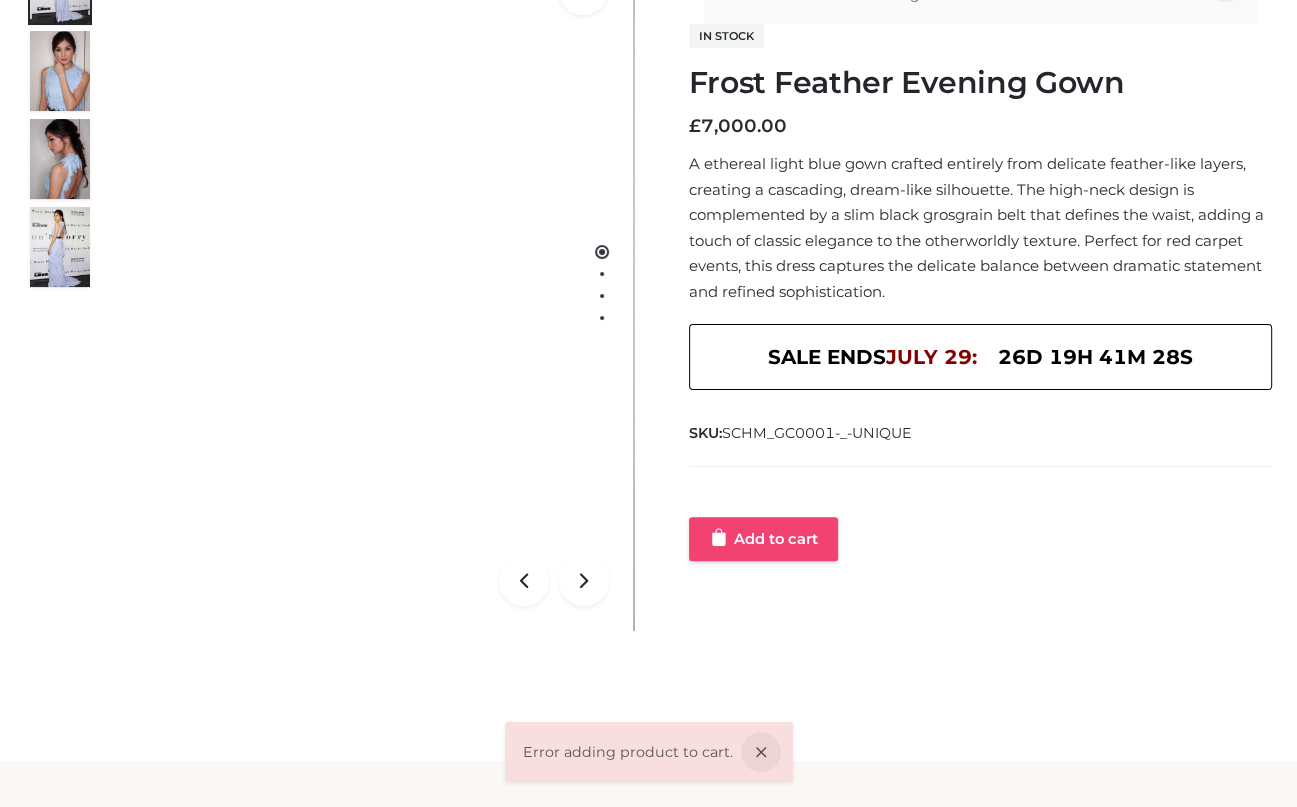 click on "Add to cart" at bounding box center [763, 539] 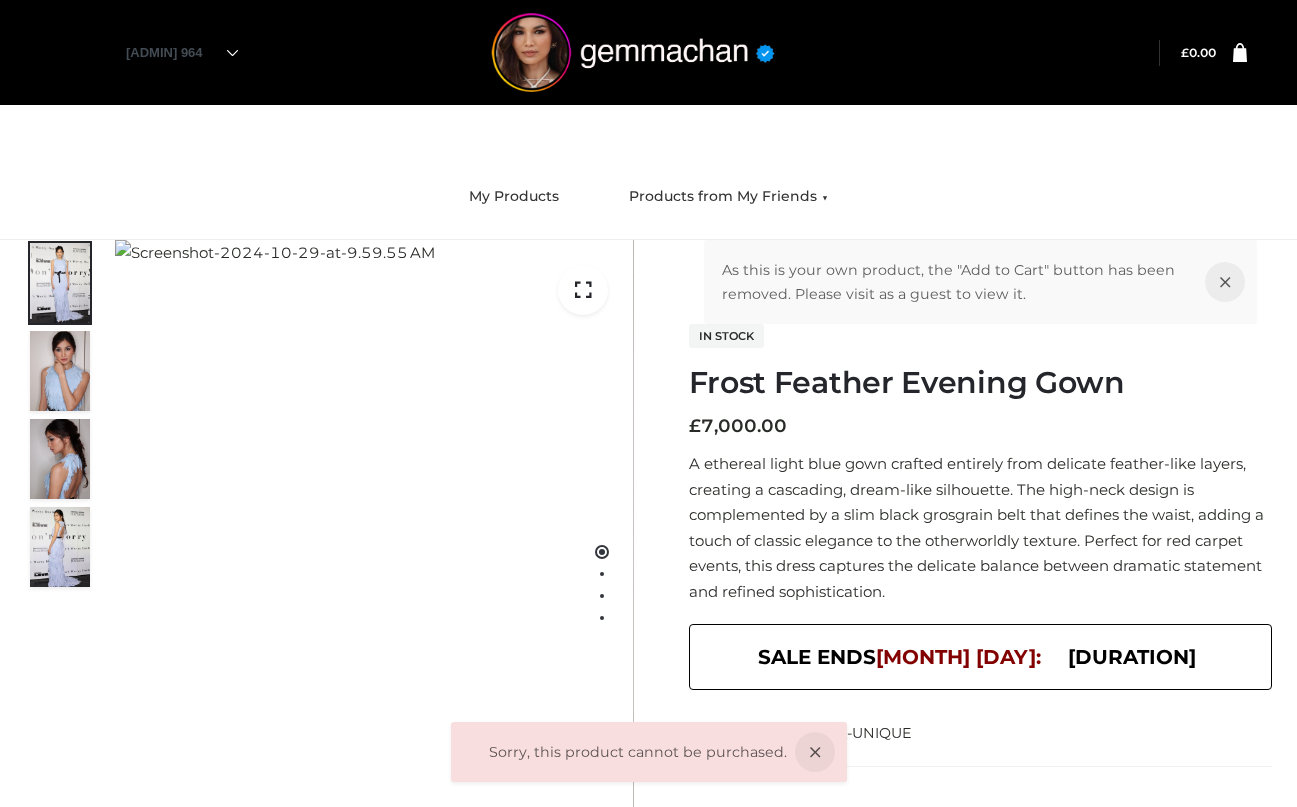scroll, scrollTop: 300, scrollLeft: 0, axis: vertical 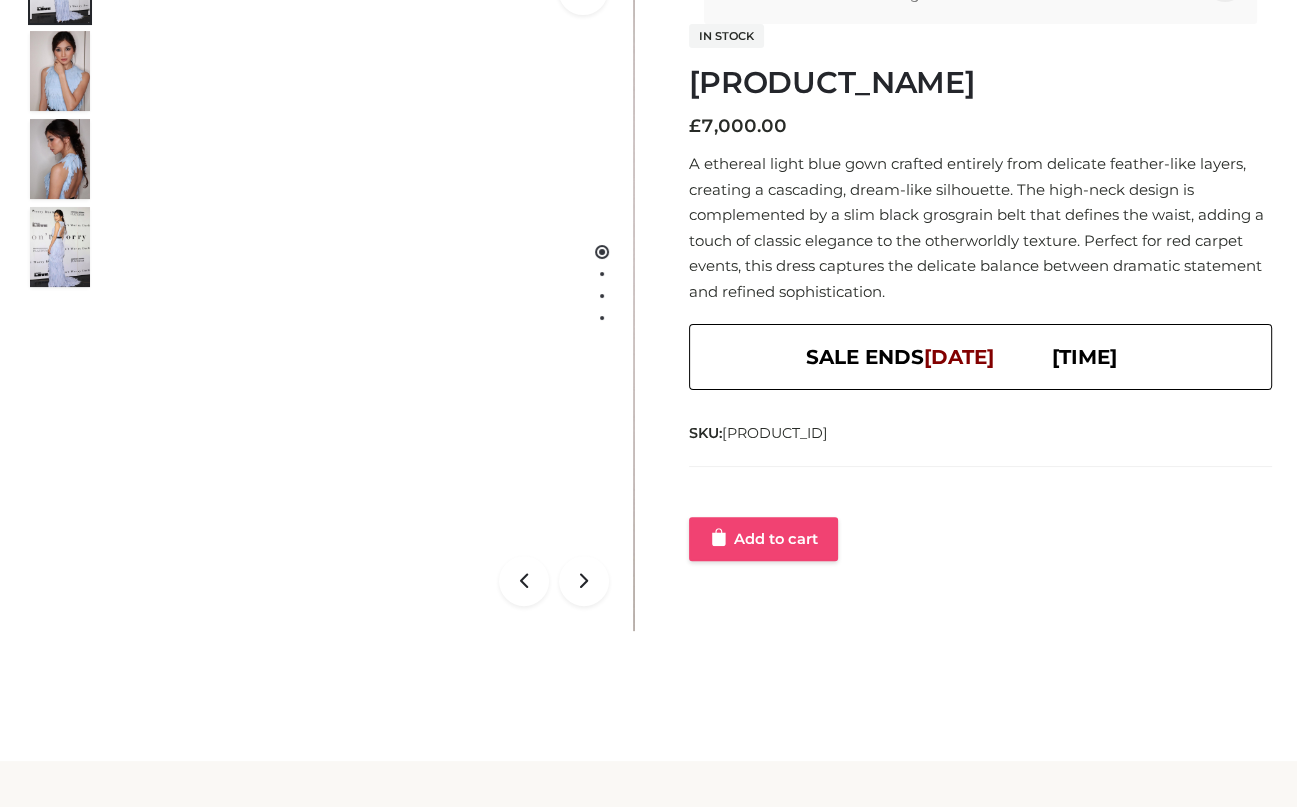 click on "Add to cart" at bounding box center [763, 539] 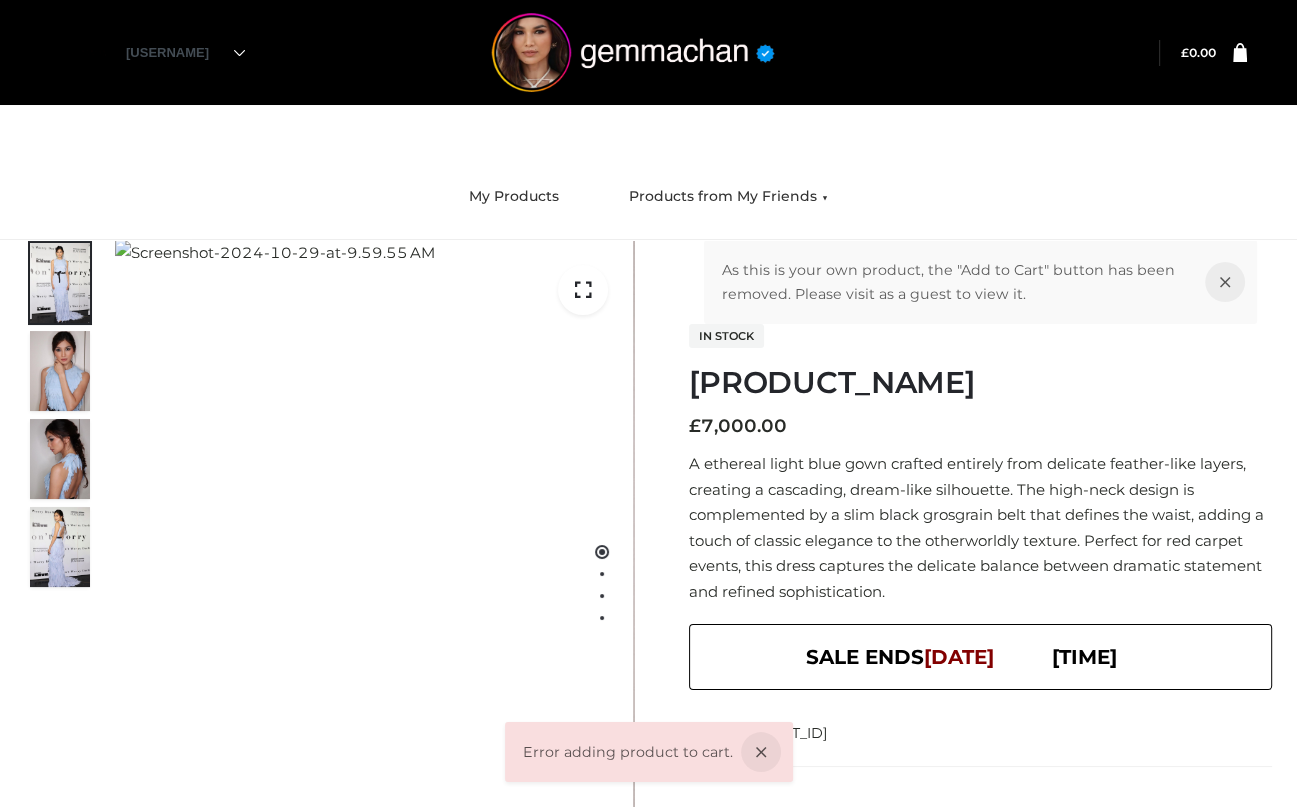 scroll, scrollTop: 300, scrollLeft: 0, axis: vertical 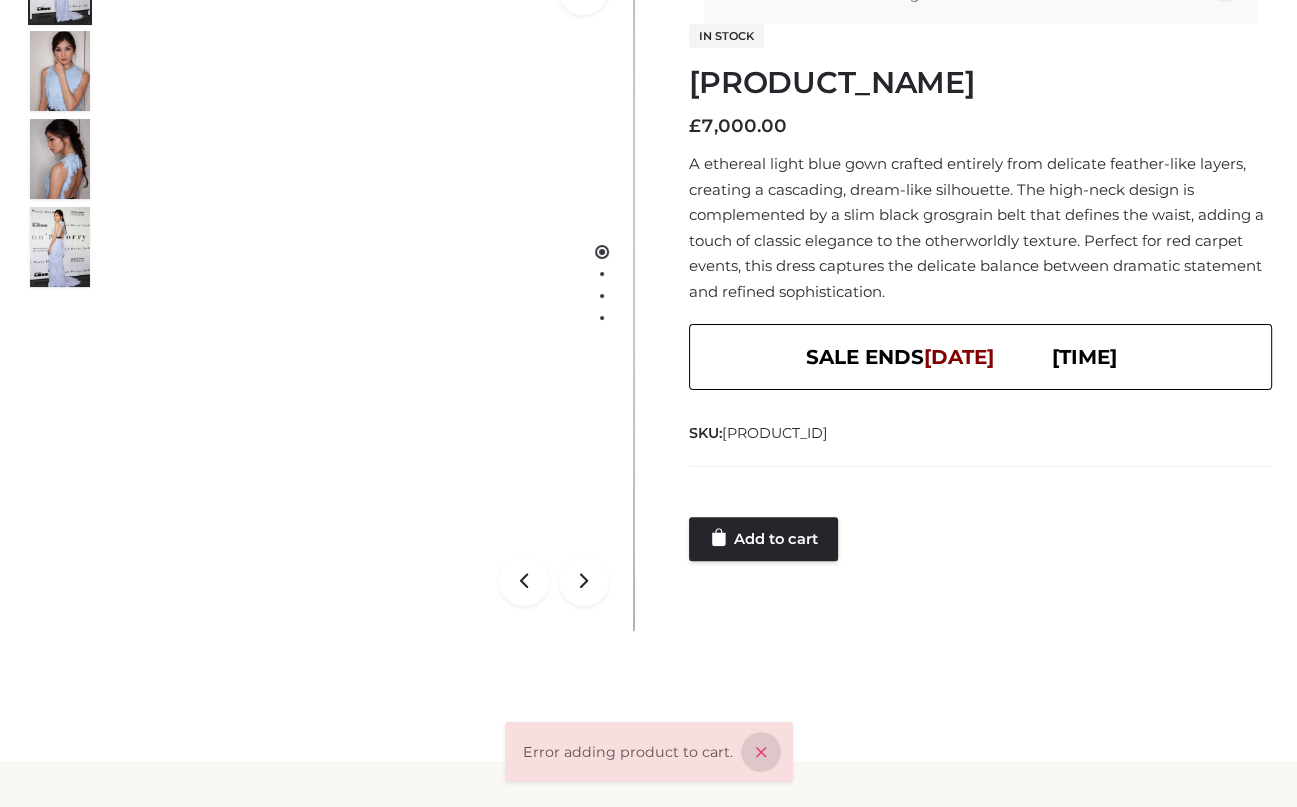 click at bounding box center (761, 752) 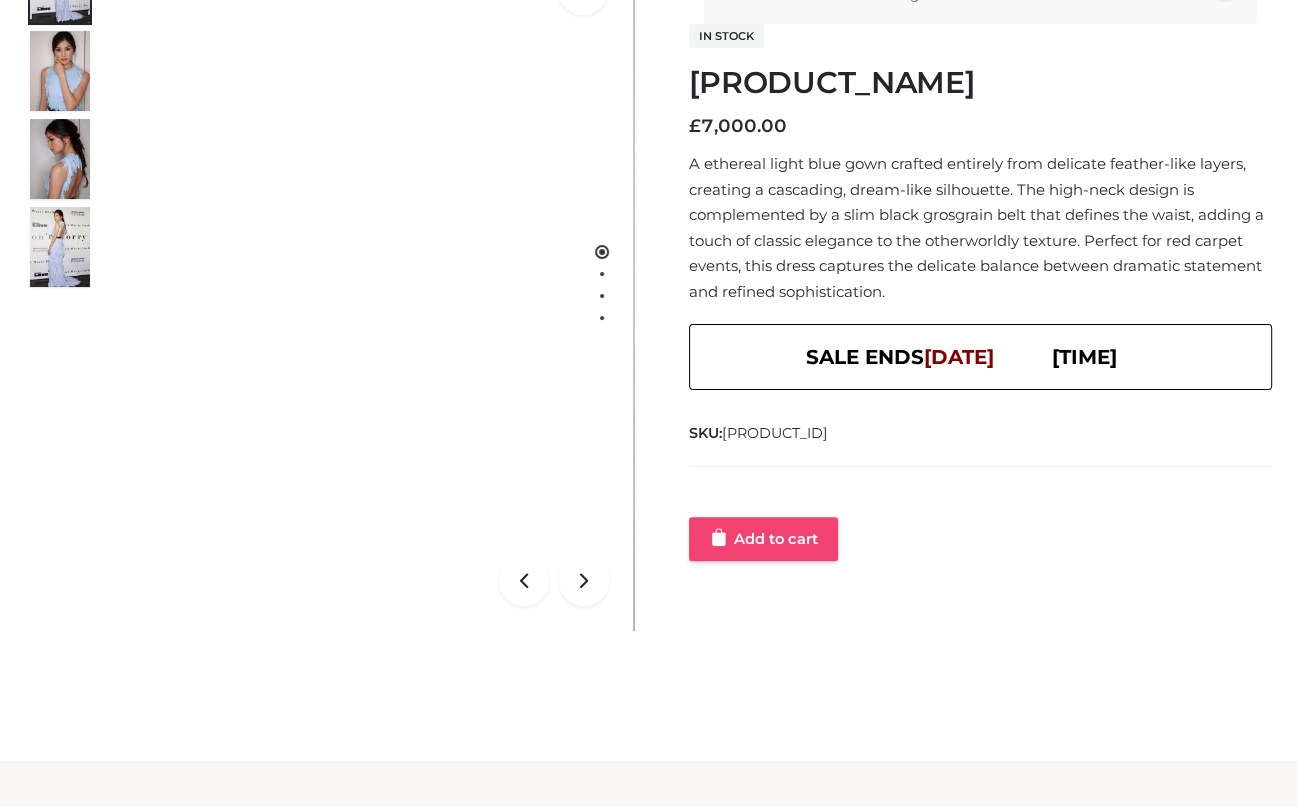click on "Add to cart" at bounding box center [763, 539] 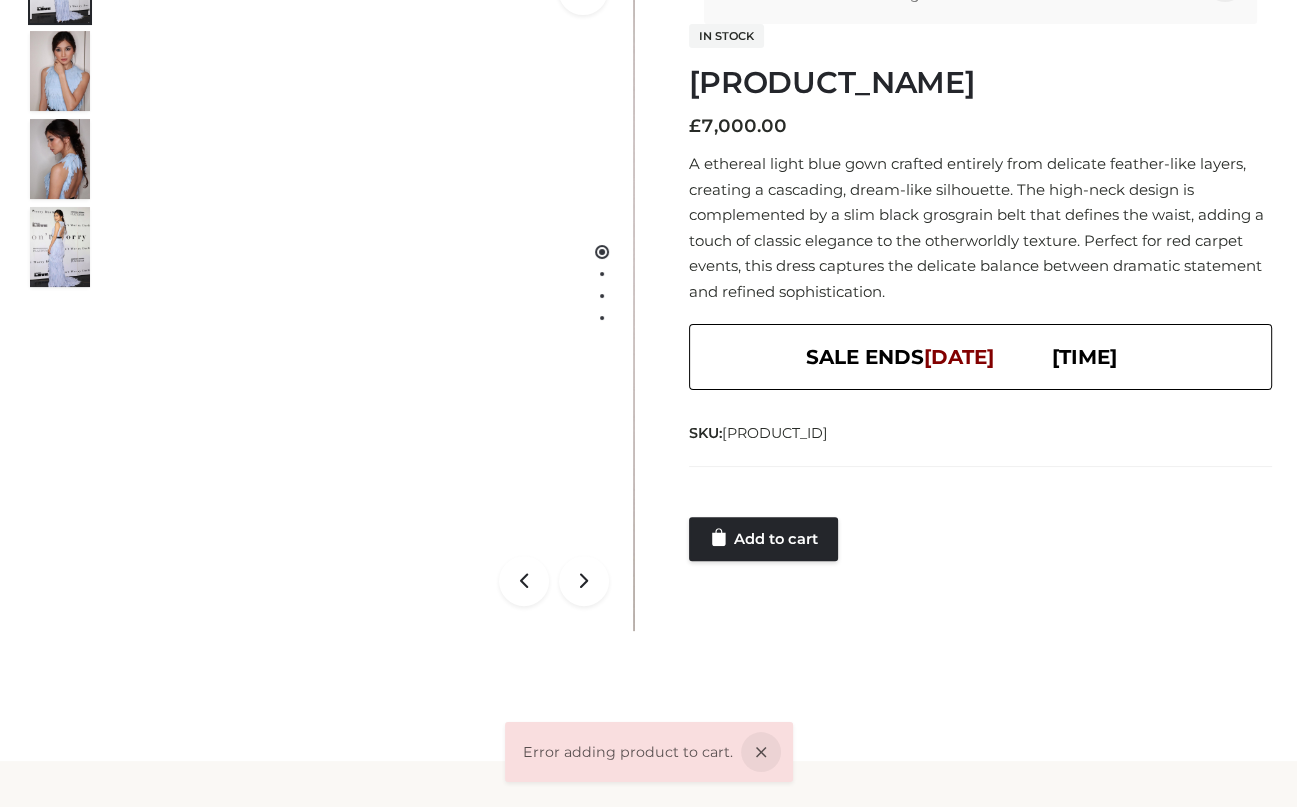 drag, startPoint x: 784, startPoint y: 533, endPoint x: 822, endPoint y: 113, distance: 421.71555 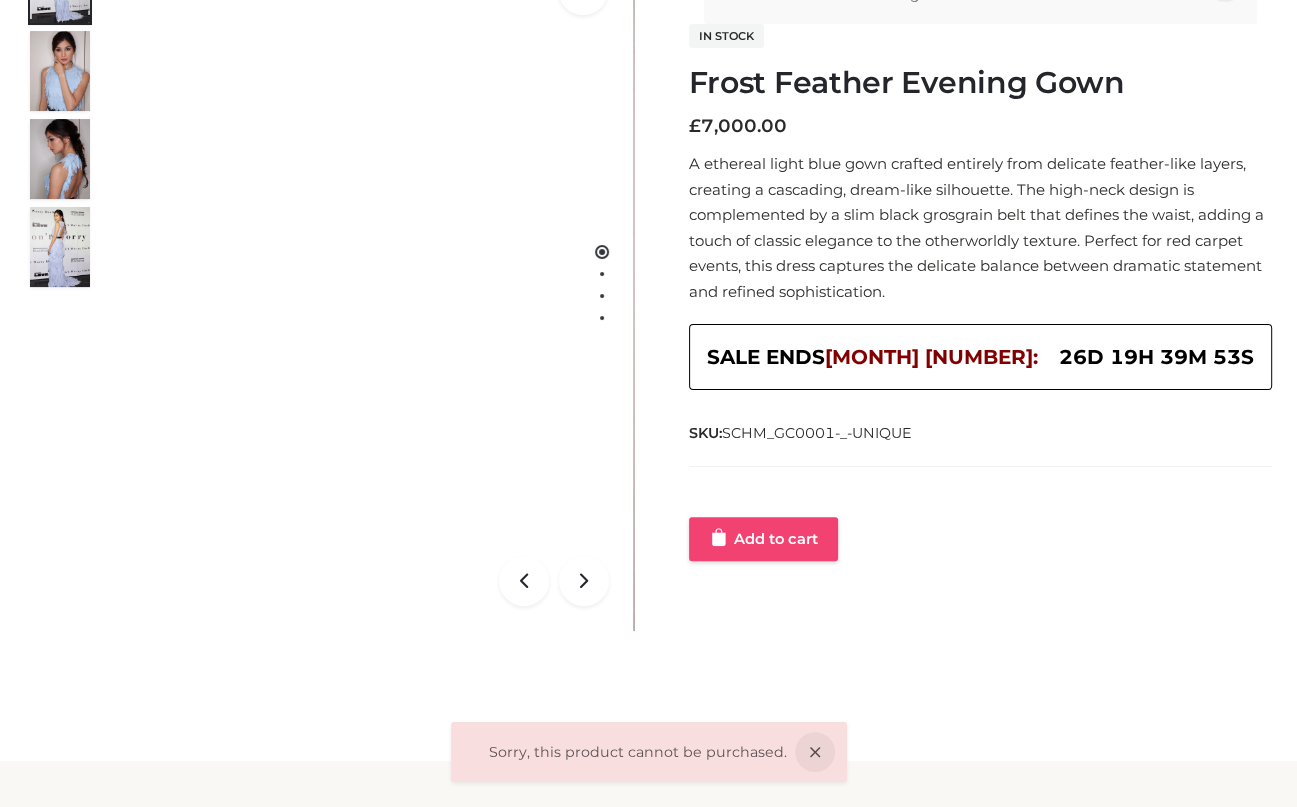 scroll, scrollTop: 300, scrollLeft: 0, axis: vertical 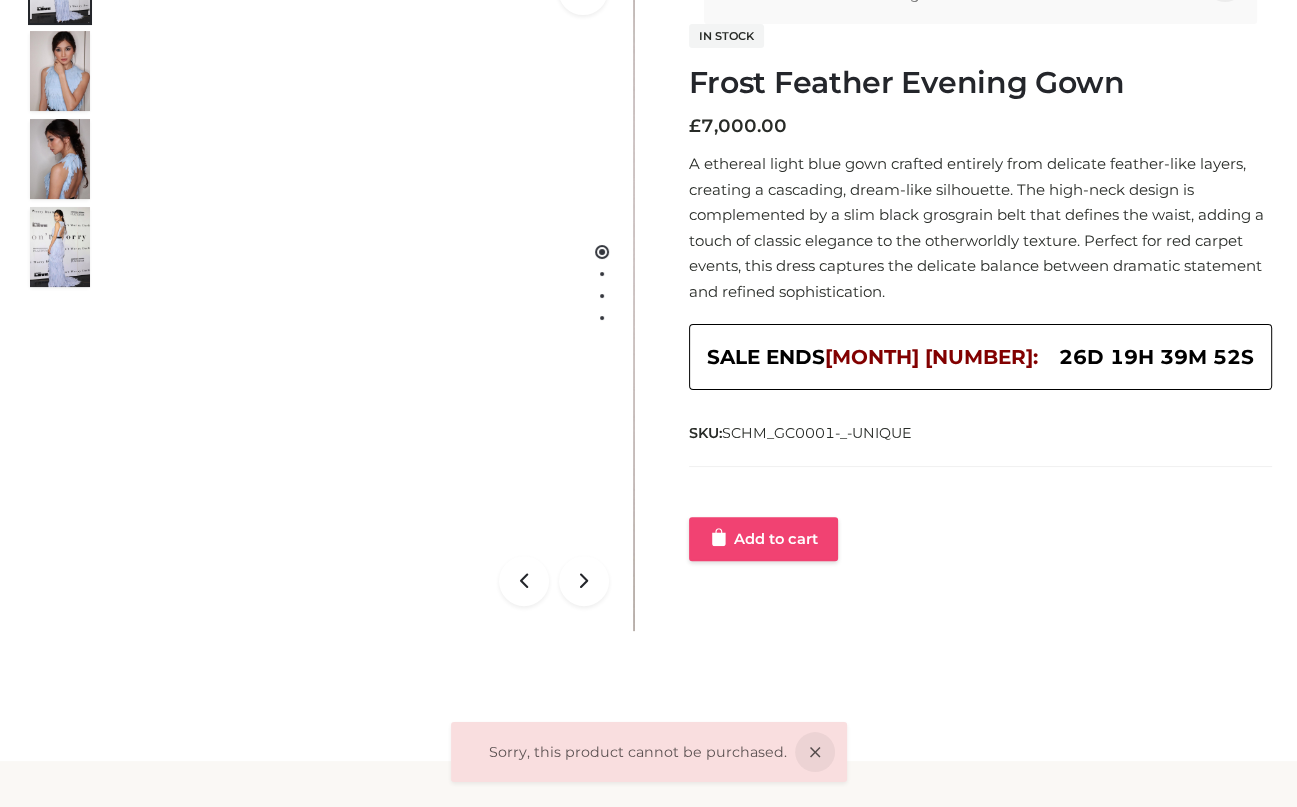 click on "Add to cart" at bounding box center [763, 539] 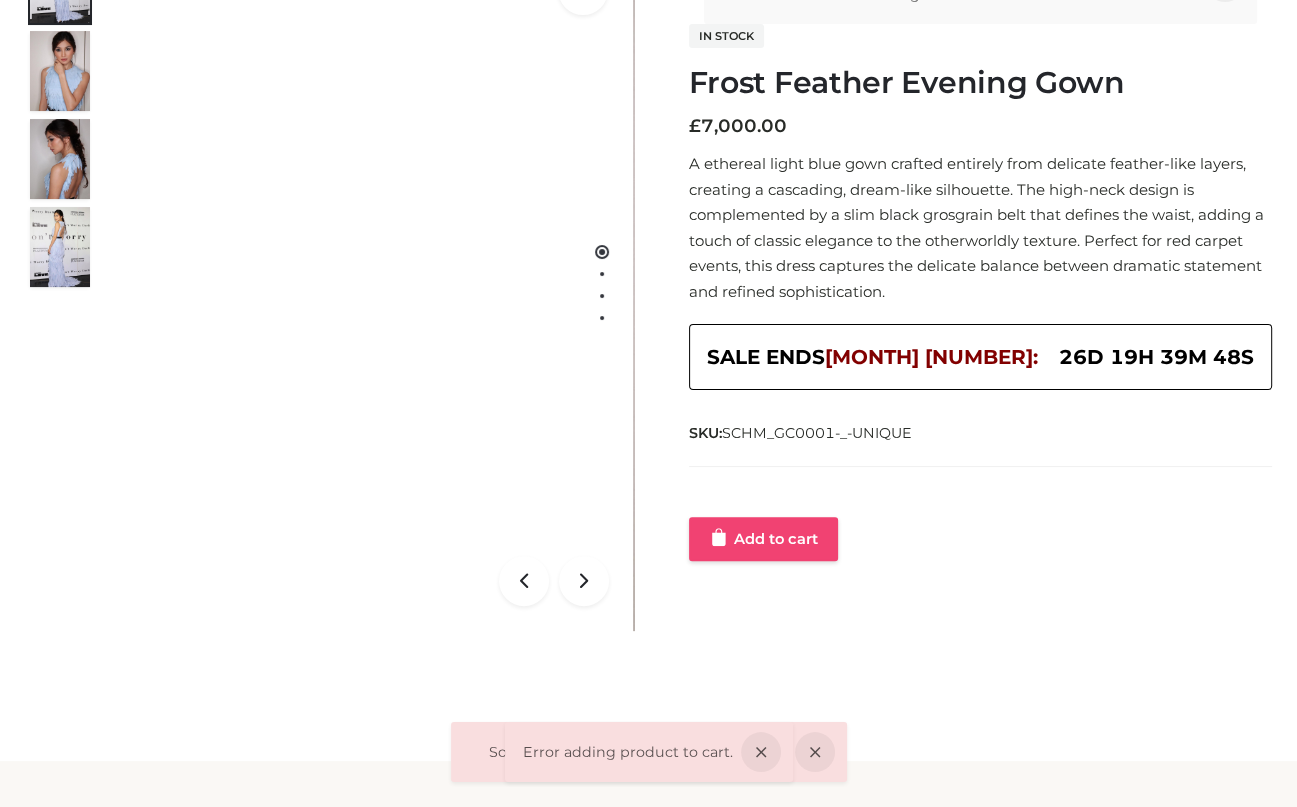 click on "Add to cart" at bounding box center [763, 539] 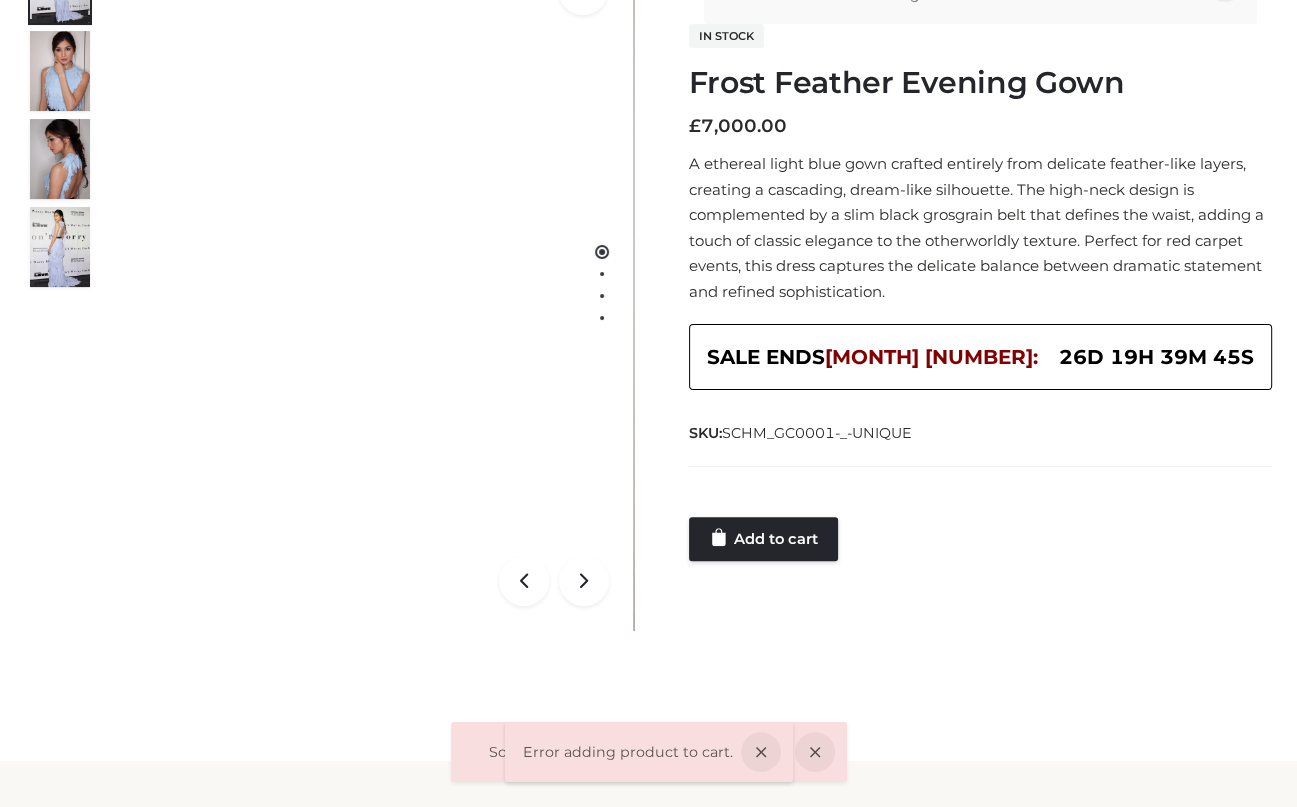 scroll, scrollTop: 0, scrollLeft: 0, axis: both 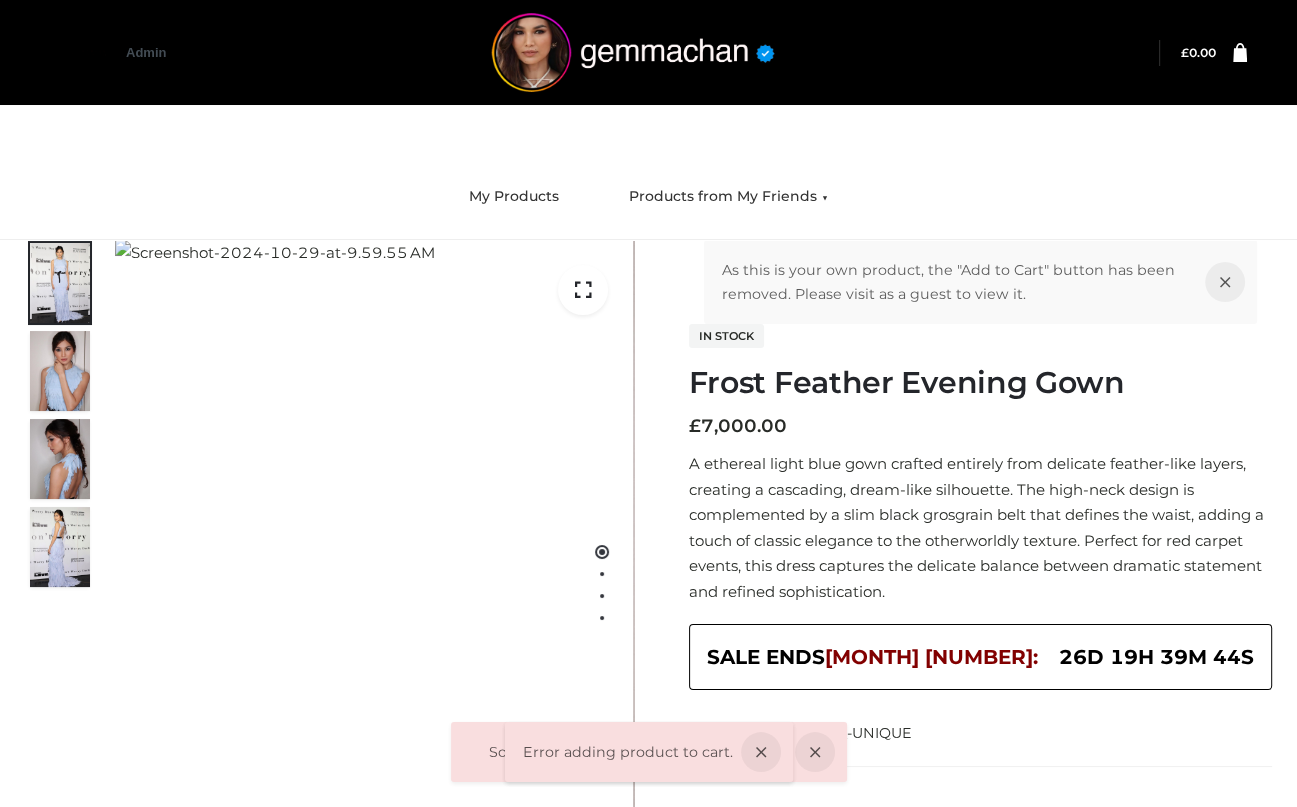 click at bounding box center (1240, 51) 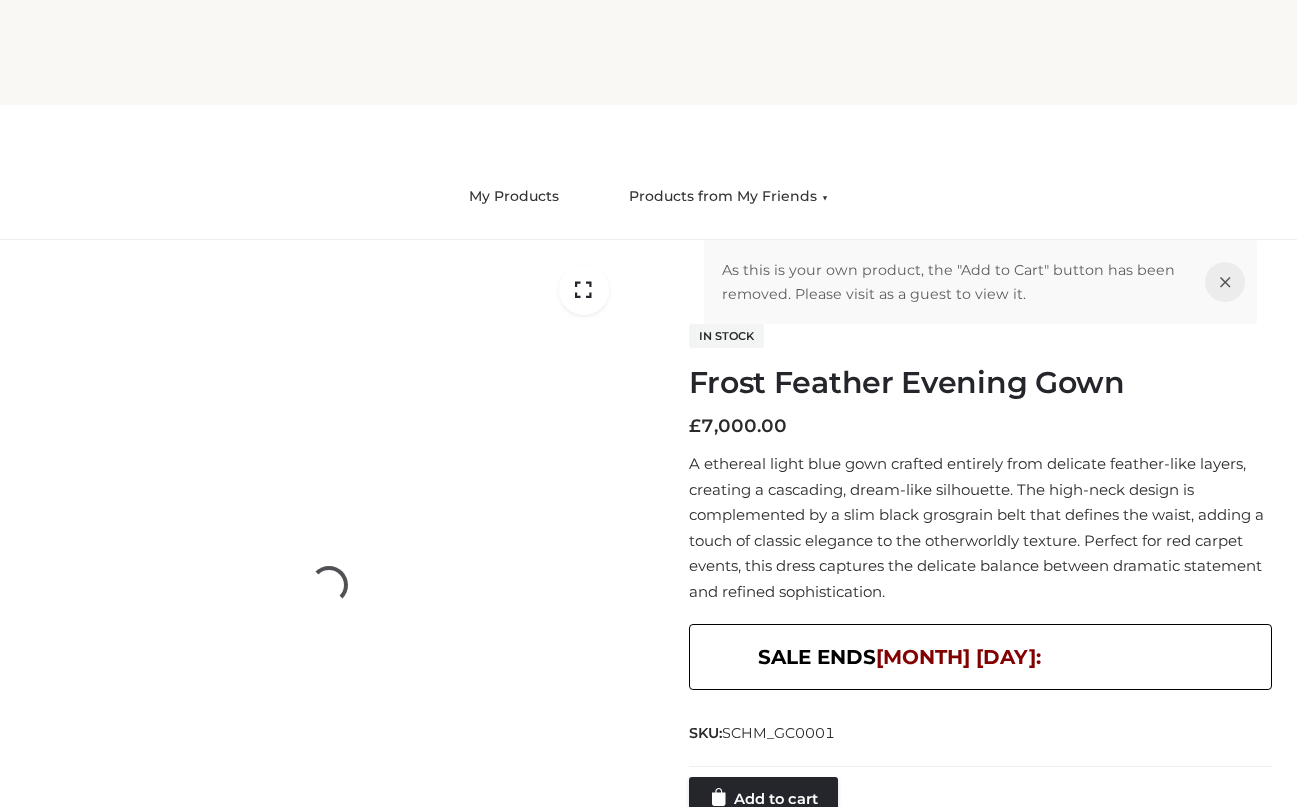scroll, scrollTop: 0, scrollLeft: 0, axis: both 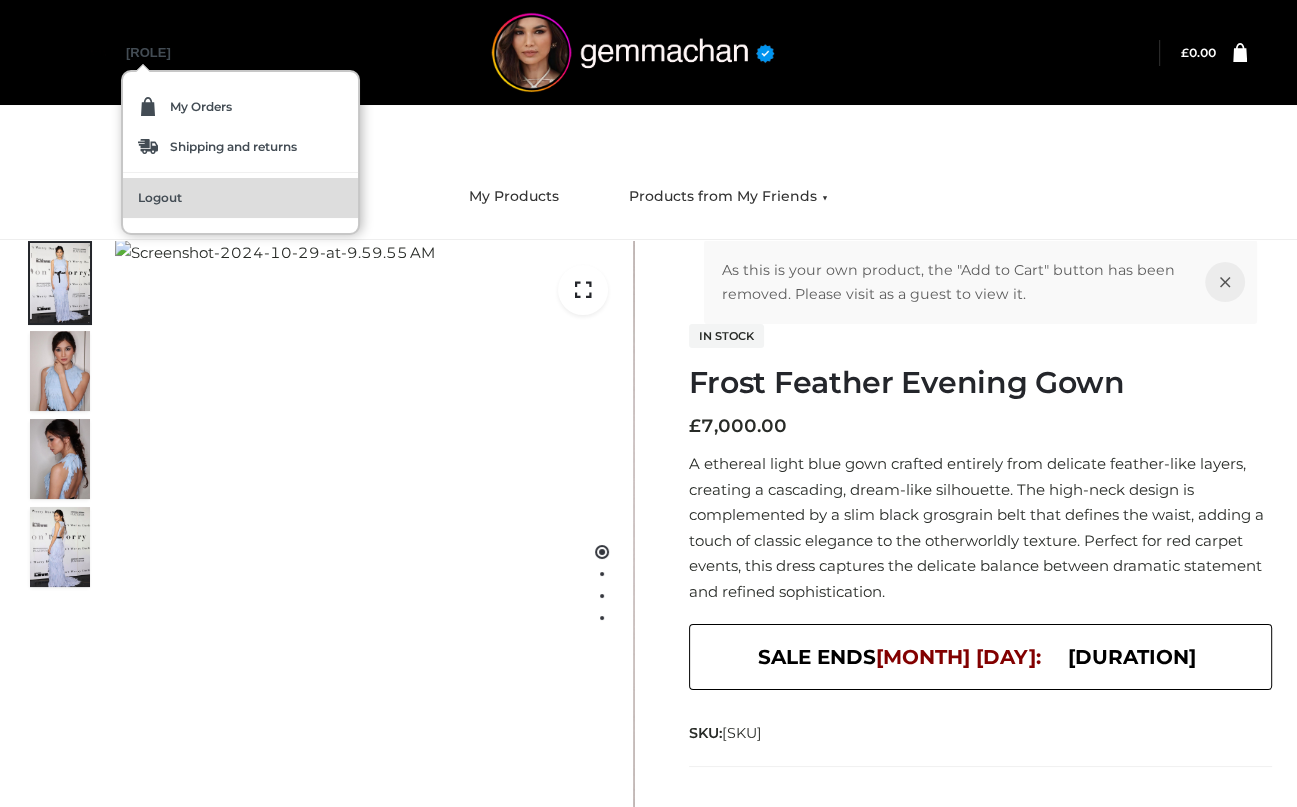 click on "Logout" at bounding box center (160, 198) 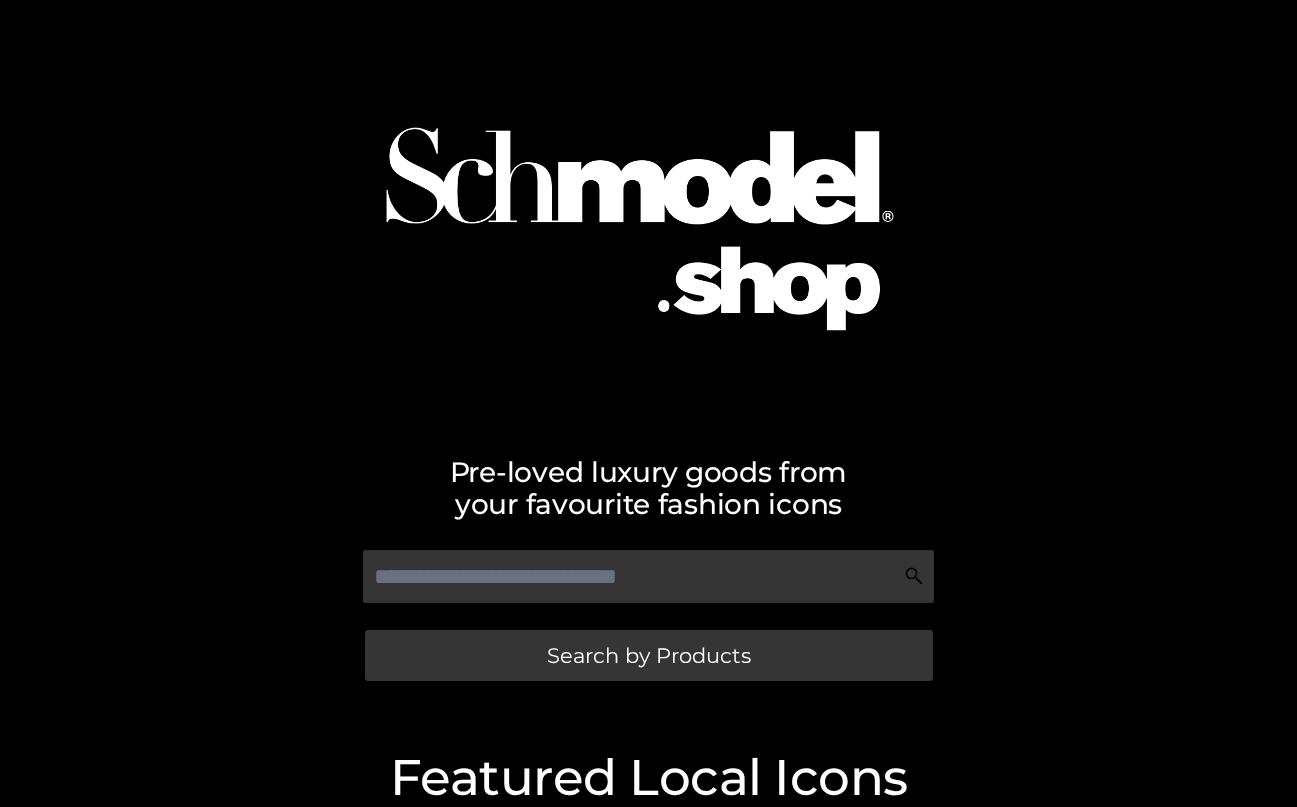 scroll, scrollTop: 0, scrollLeft: 0, axis: both 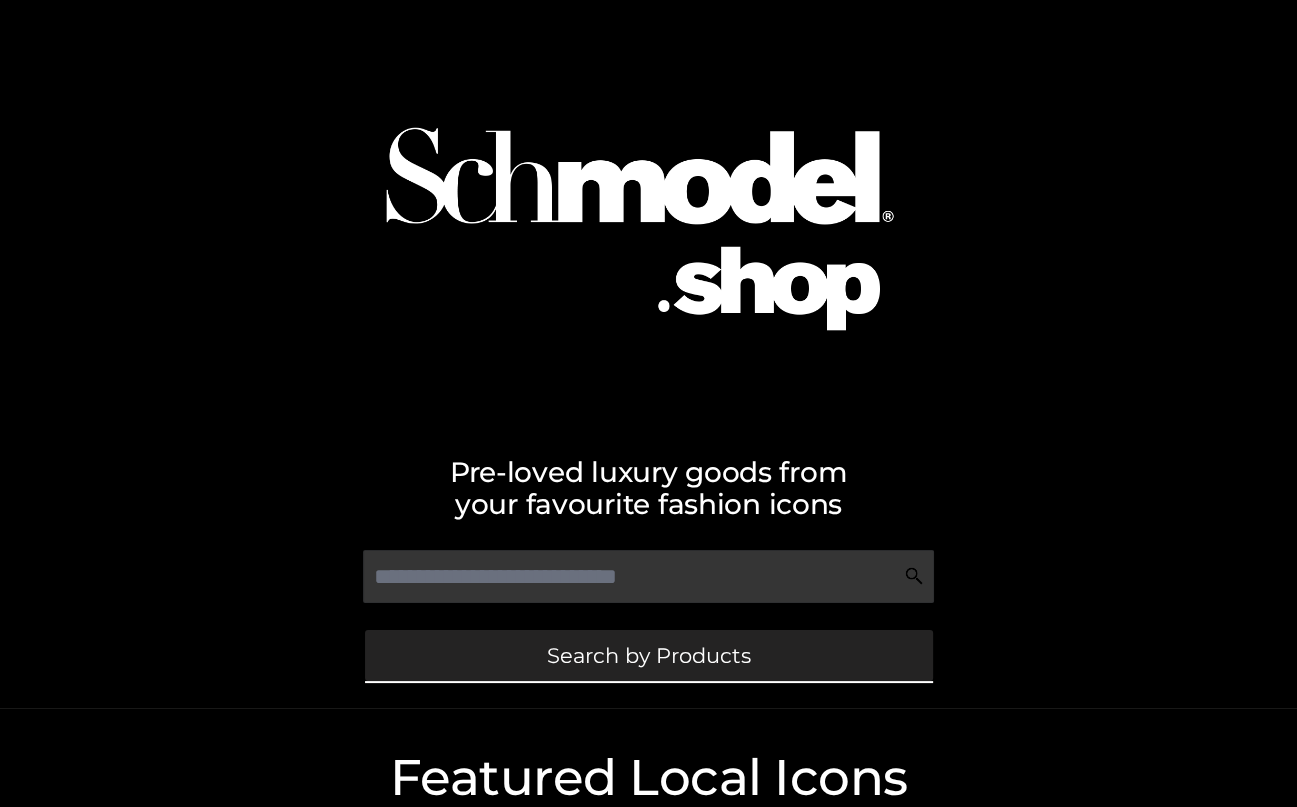 click on "Search by Products" at bounding box center (649, 655) 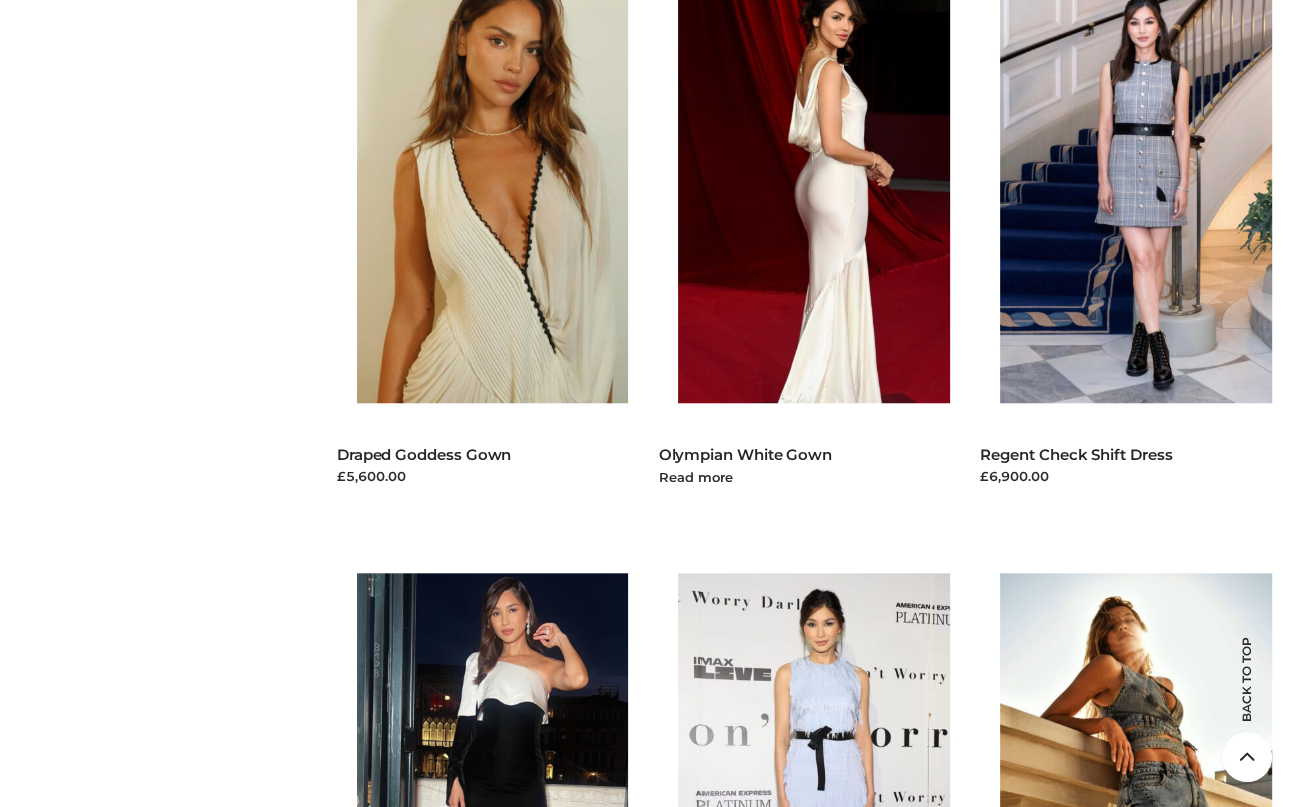 scroll, scrollTop: 1600, scrollLeft: 0, axis: vertical 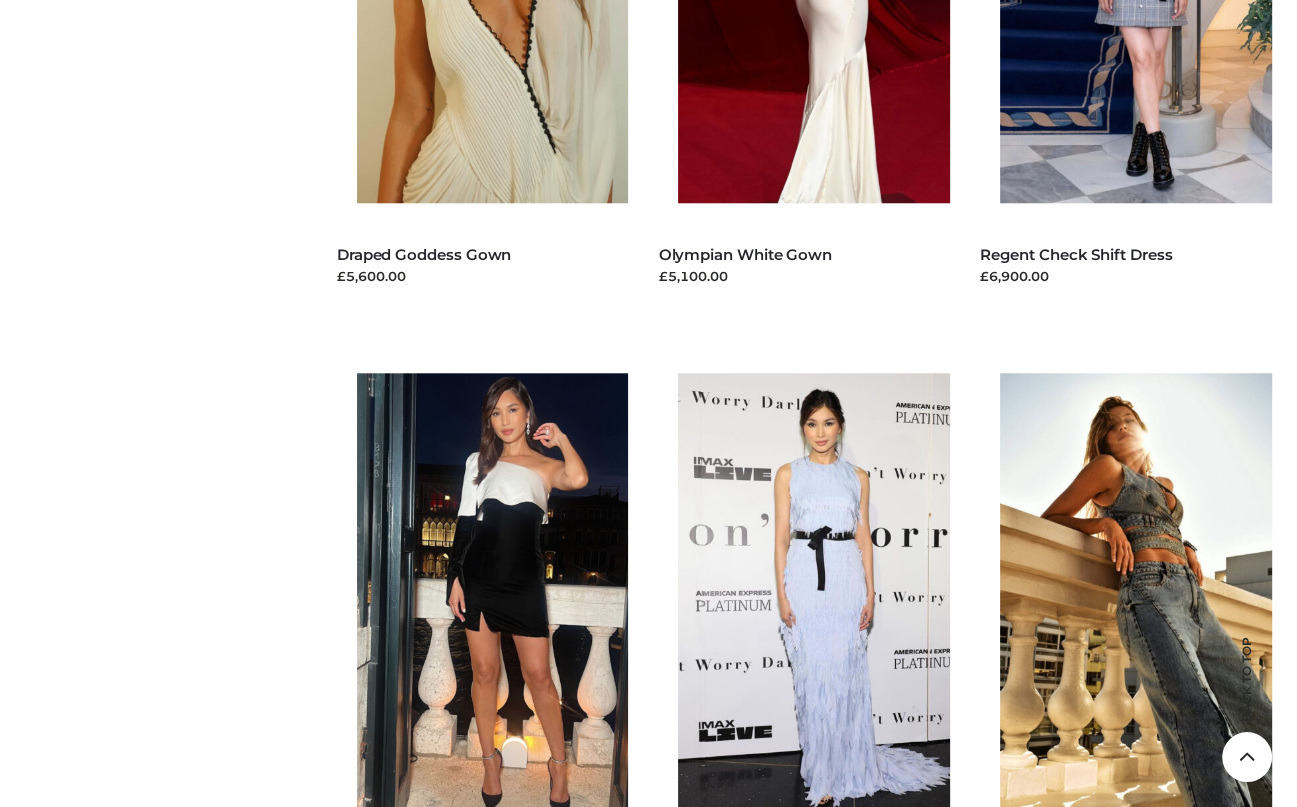 click at bounding box center [824, 592] 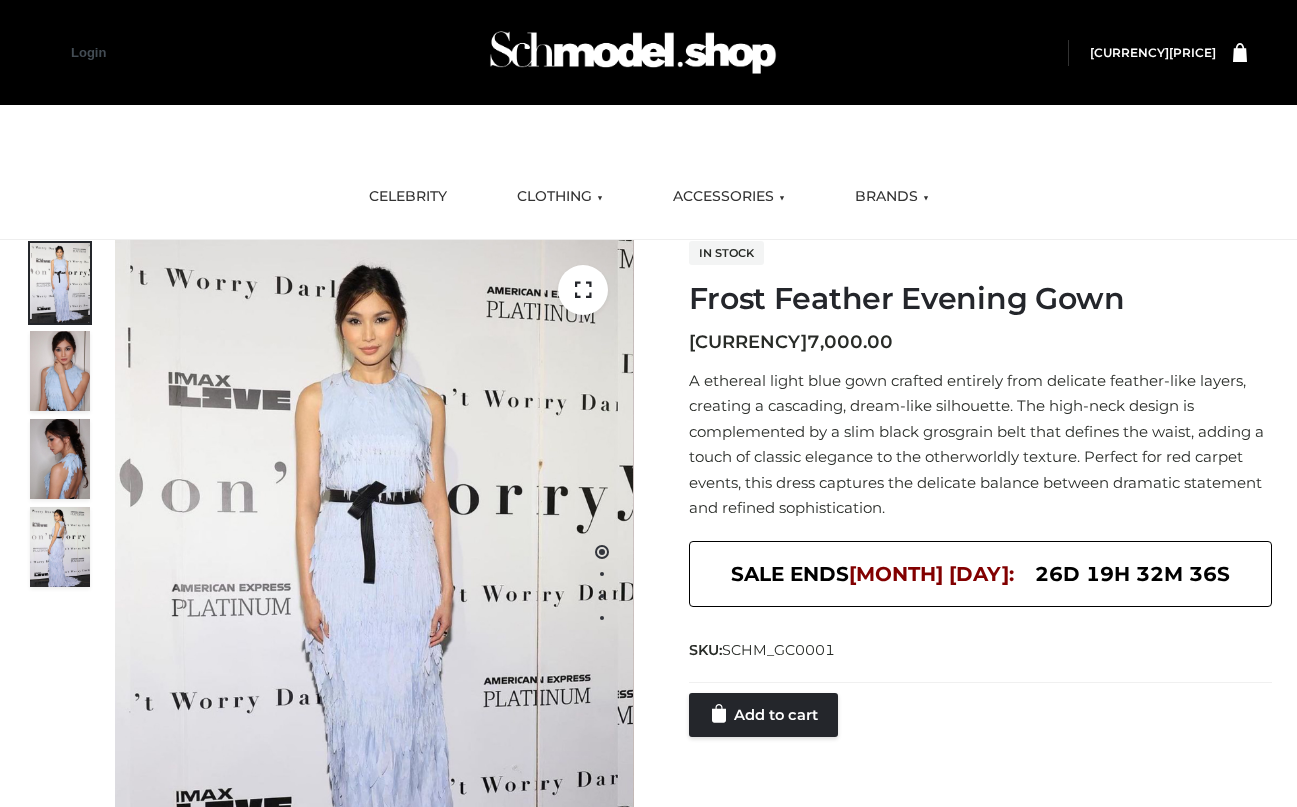 scroll, scrollTop: 0, scrollLeft: 0, axis: both 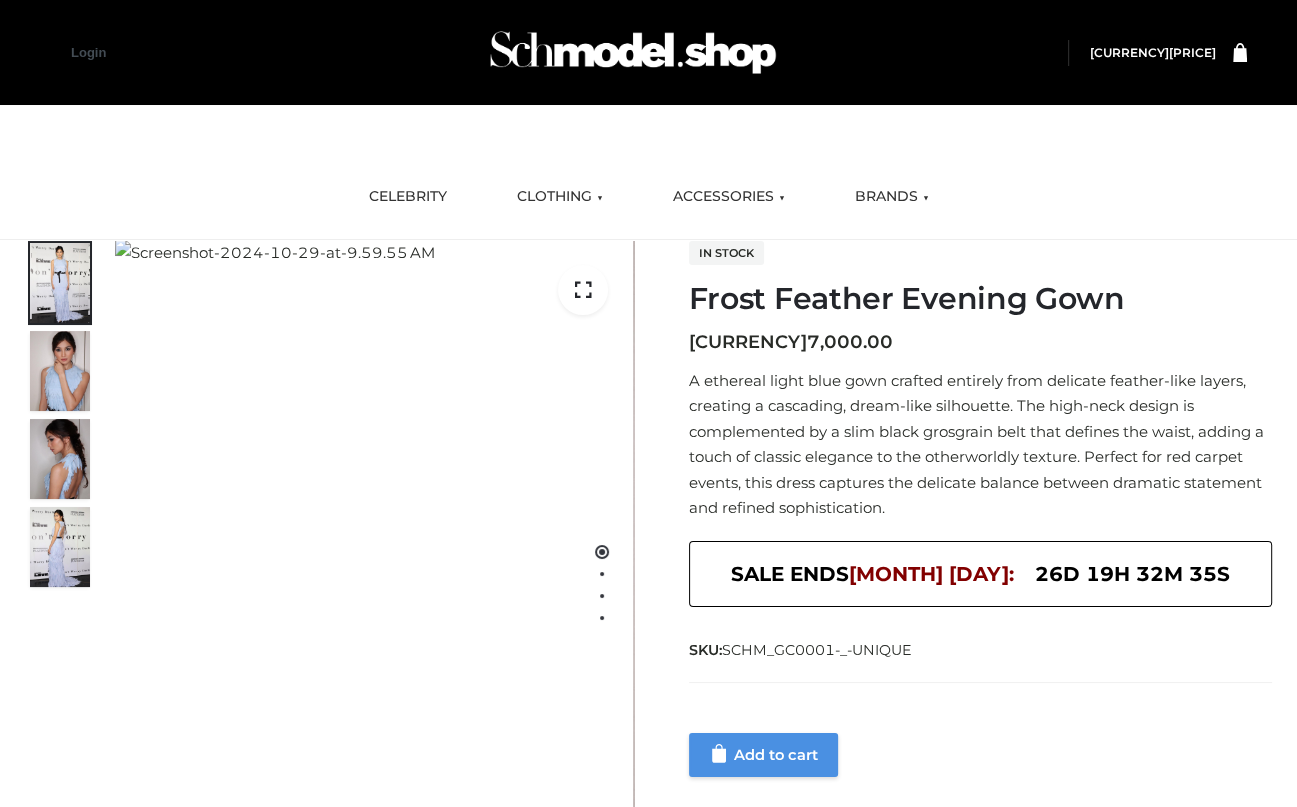 click on "Add to cart" at bounding box center [763, 755] 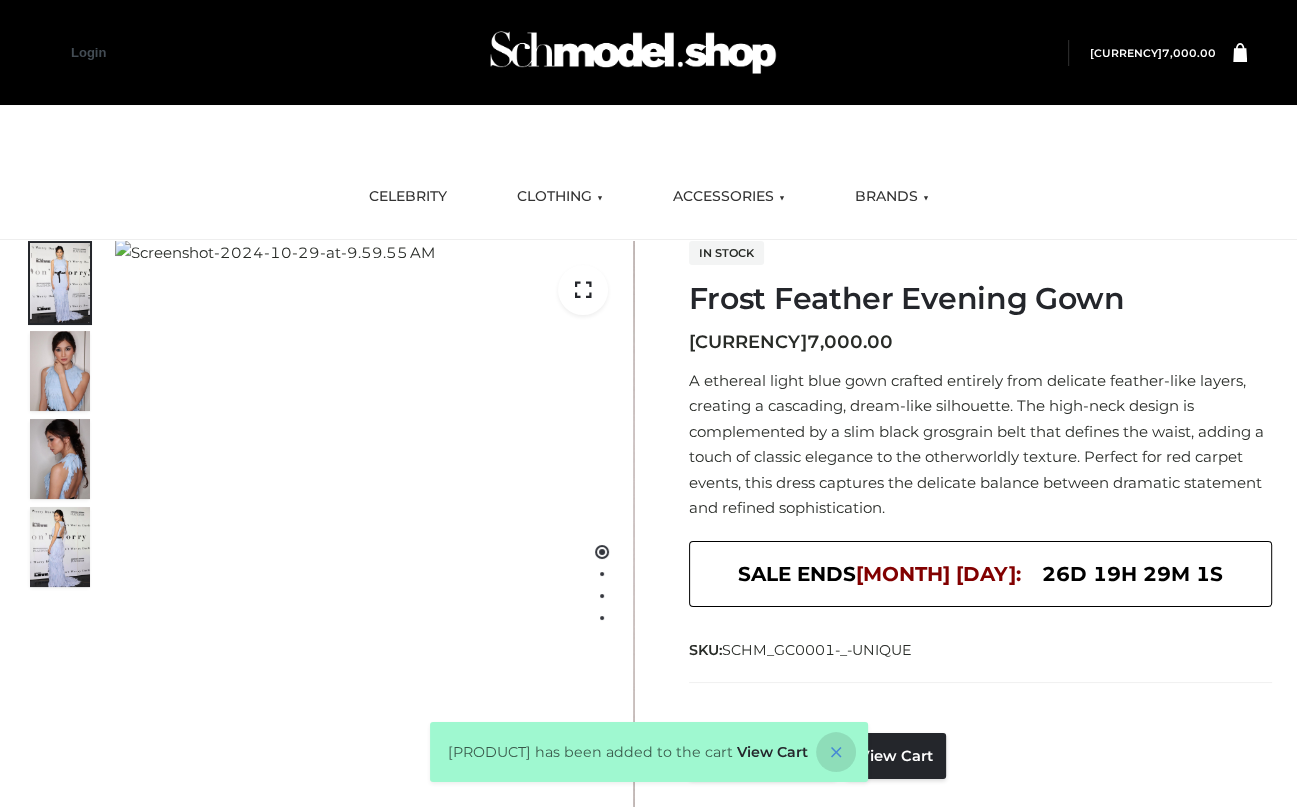 click at bounding box center [836, 752] 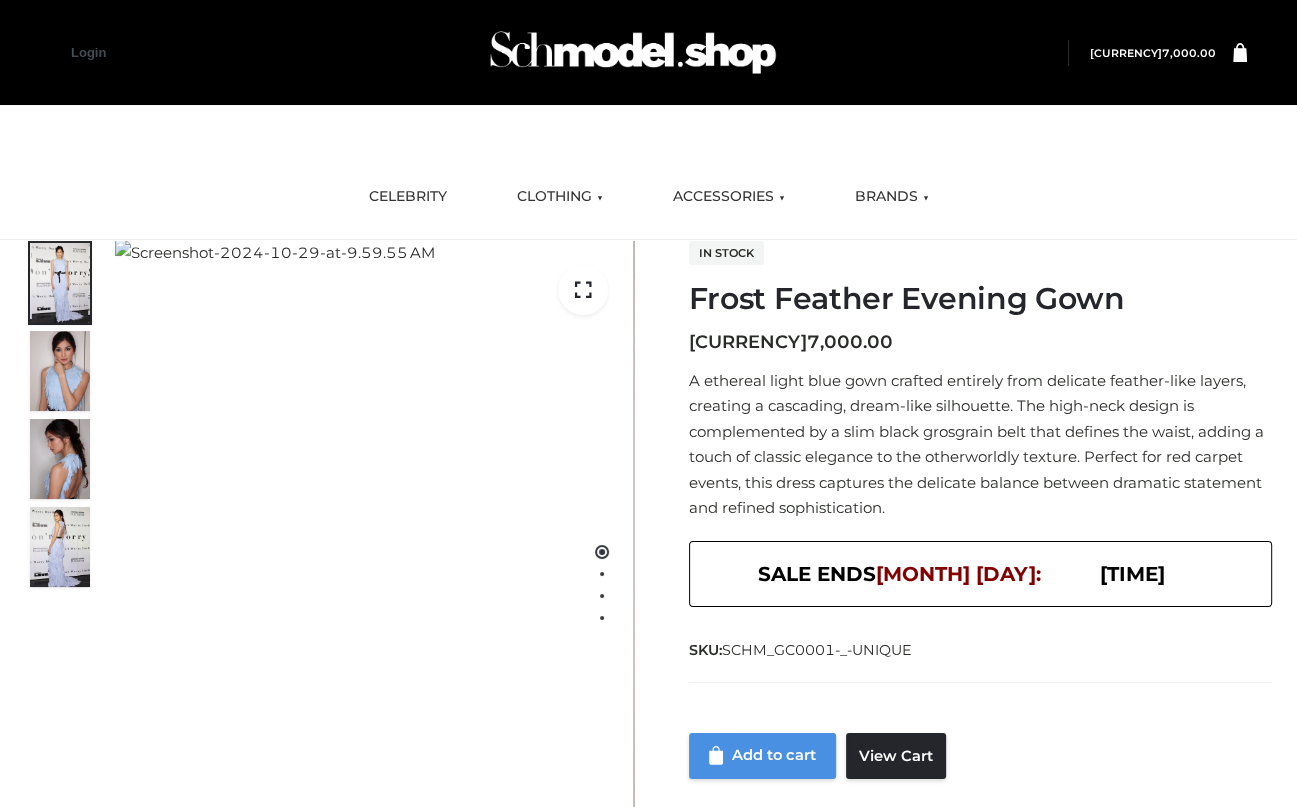 click on "Add to cart" at bounding box center [763, 756] 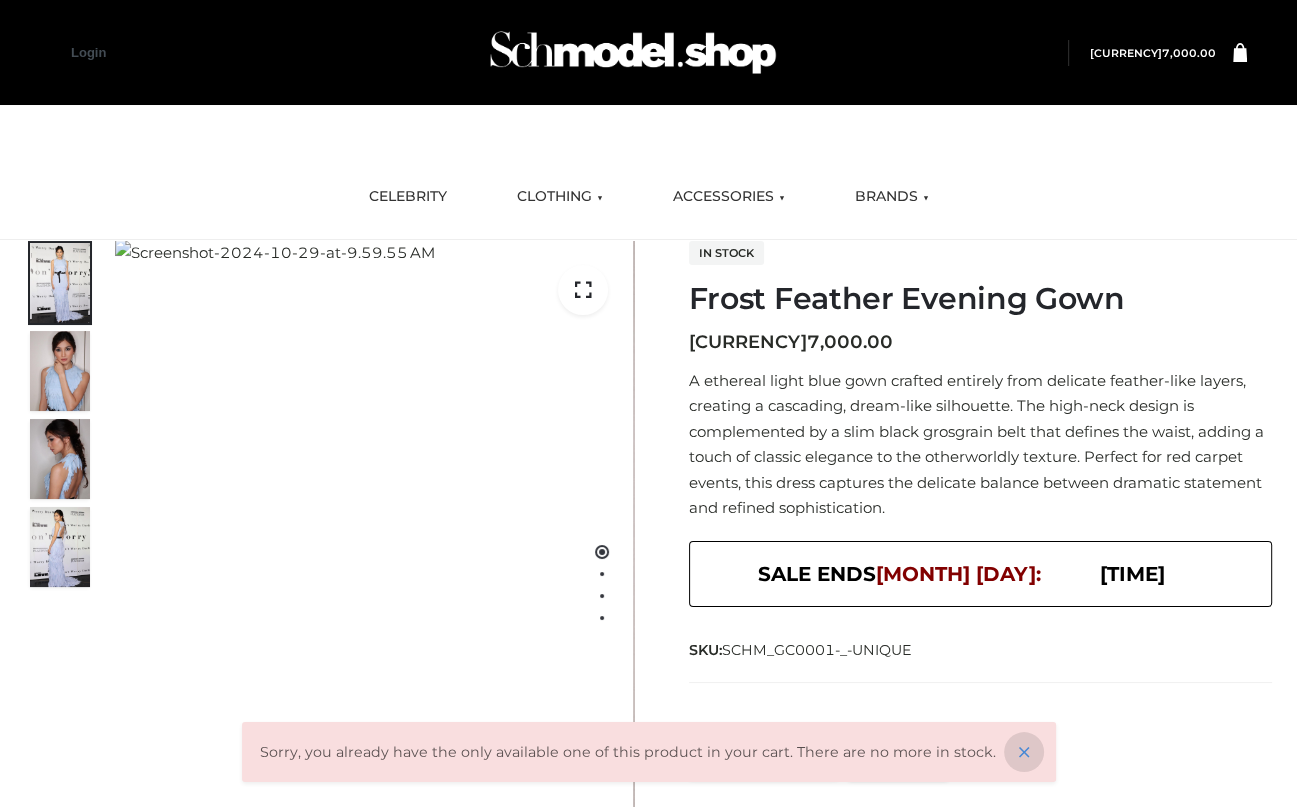 click at bounding box center (1024, 752) 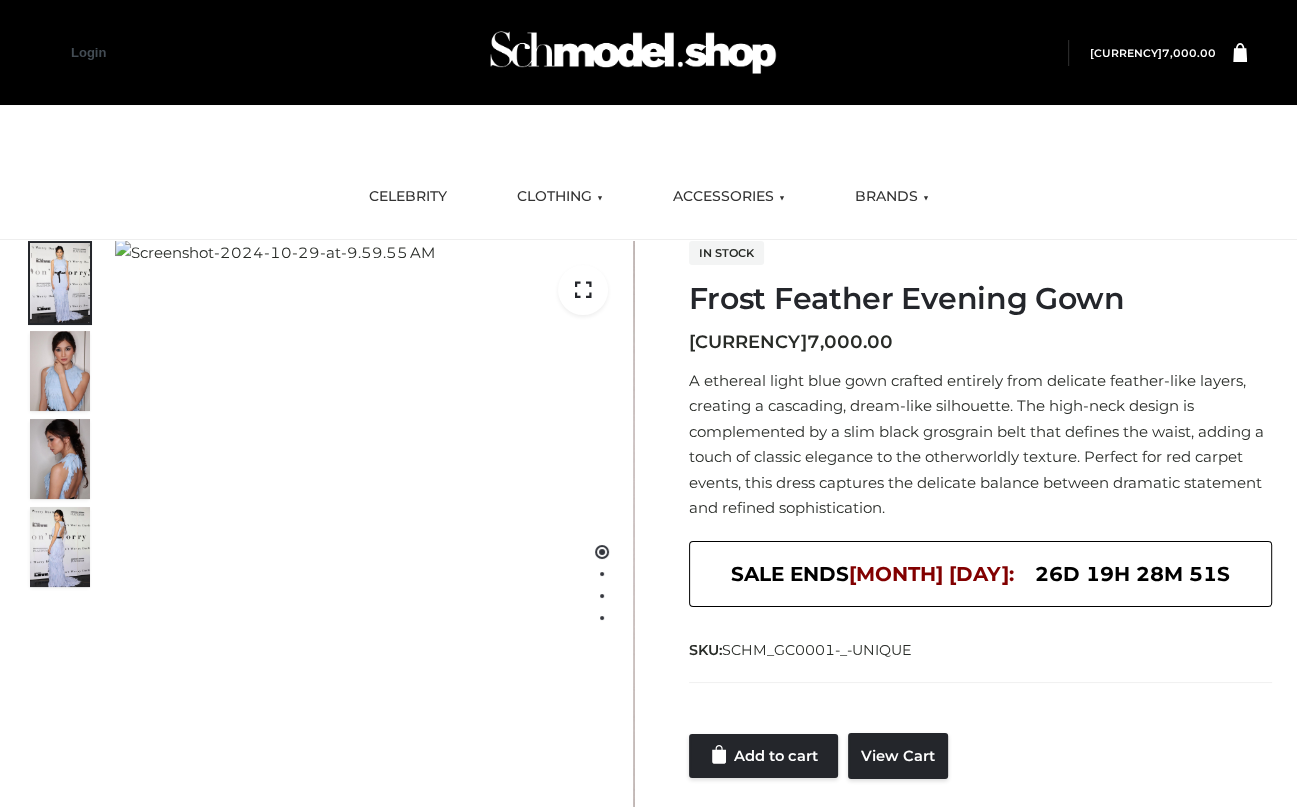 click at bounding box center [1240, 51] 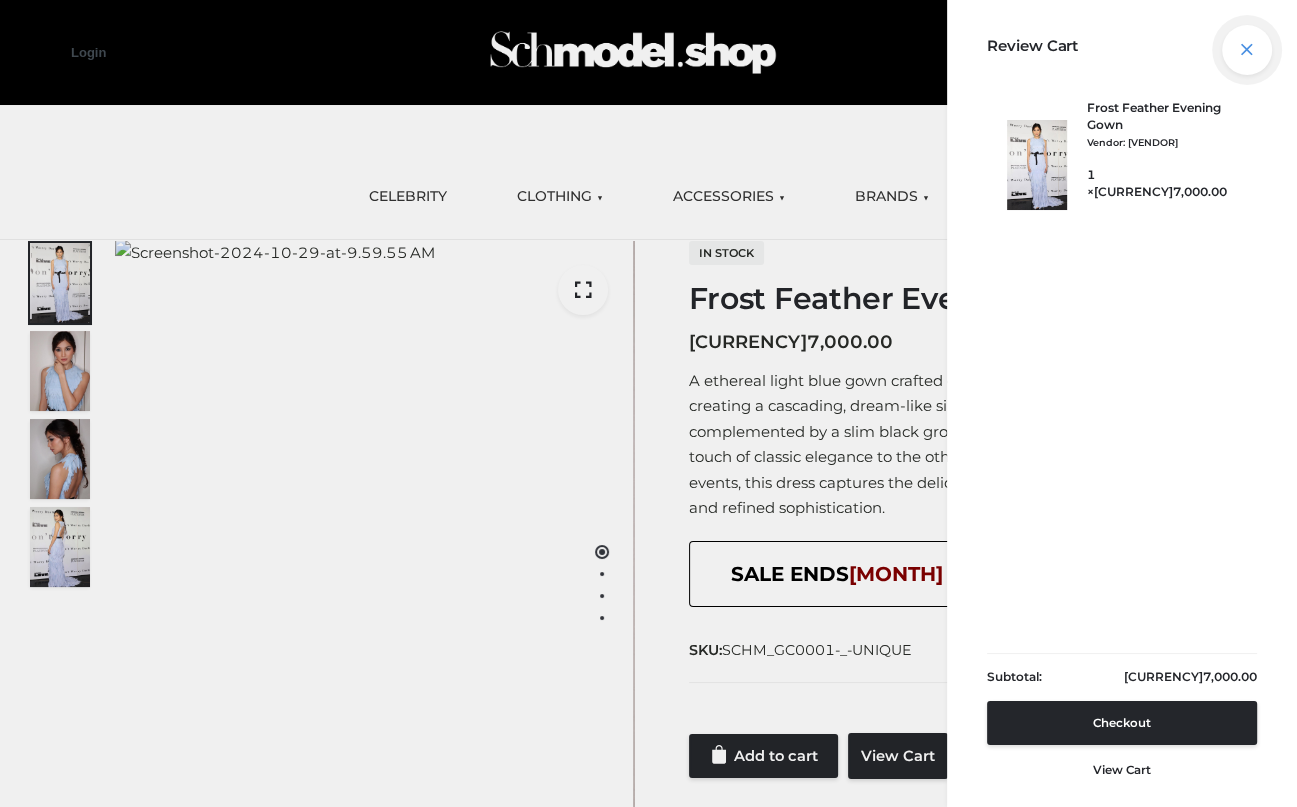 click at bounding box center [1247, 50] 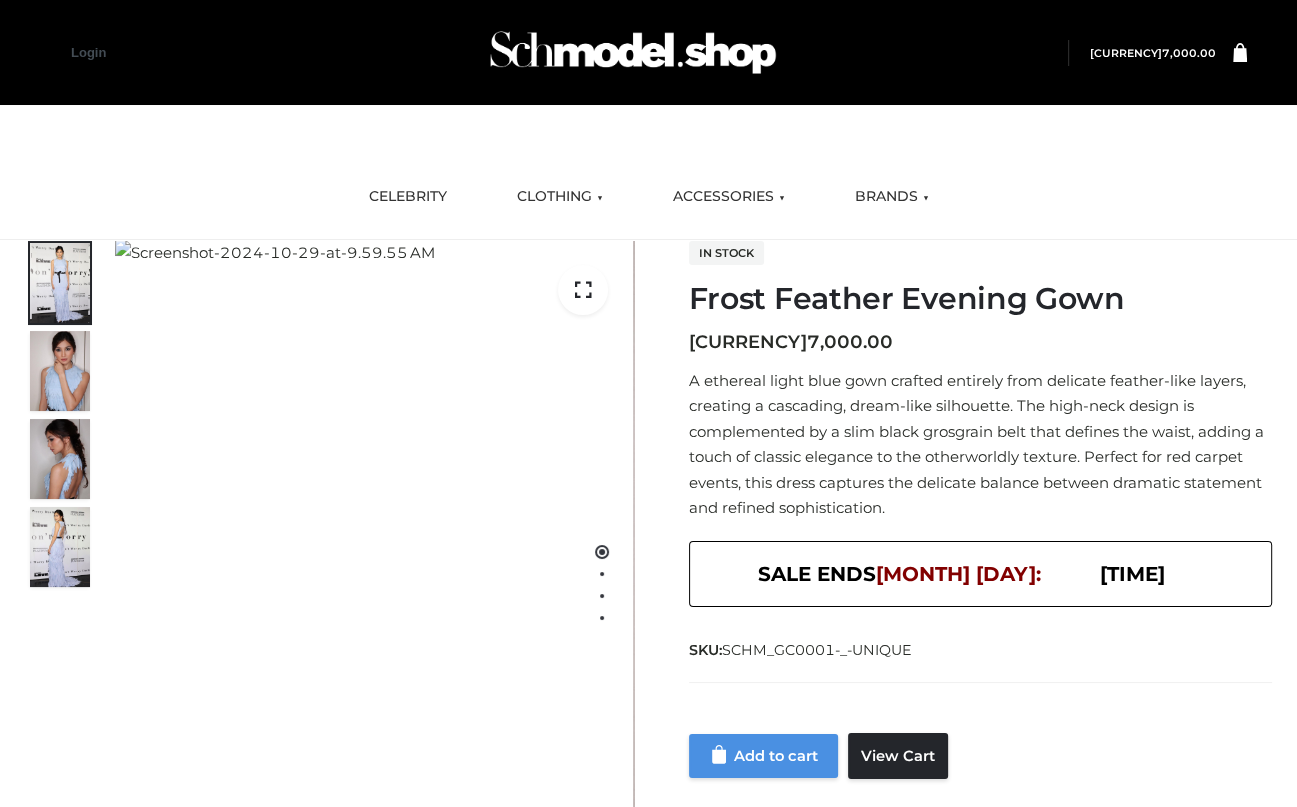 click on "Add to cart" at bounding box center [763, 756] 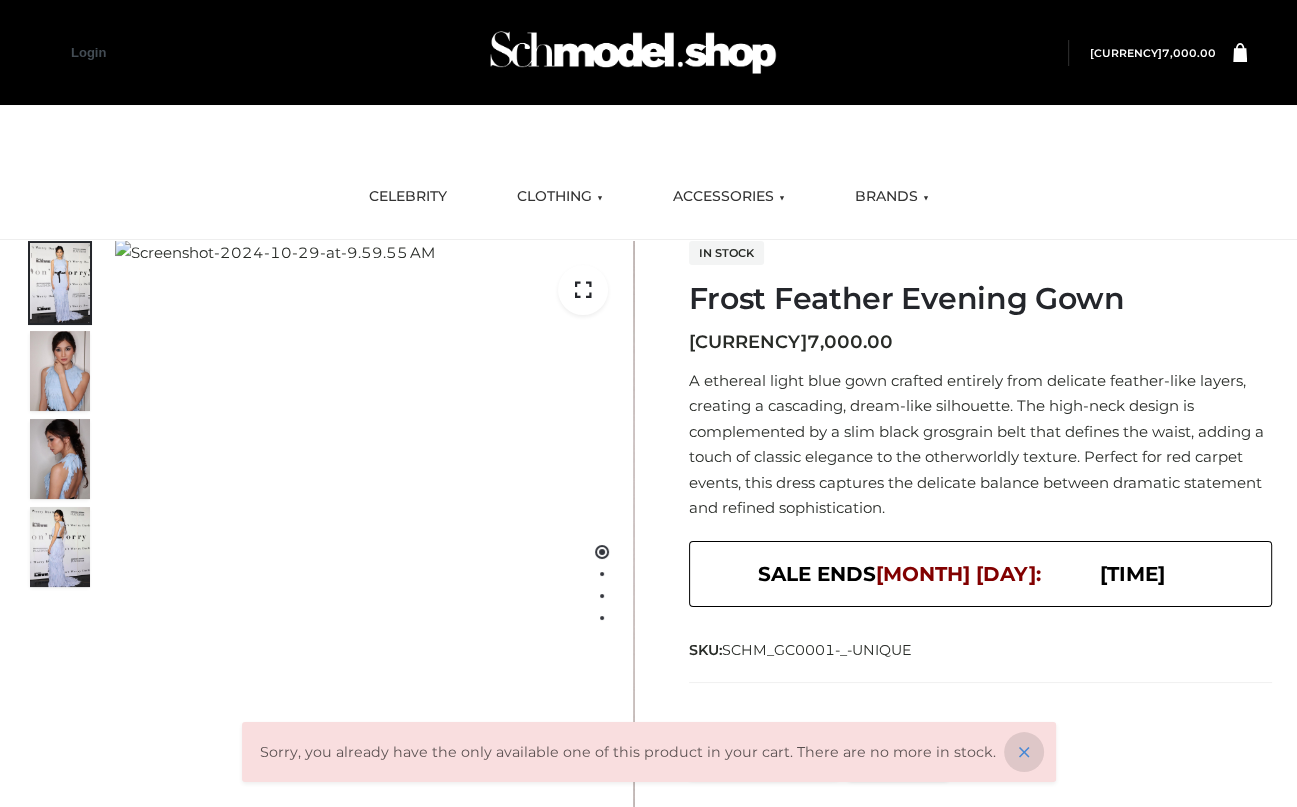 click at bounding box center (1024, 752) 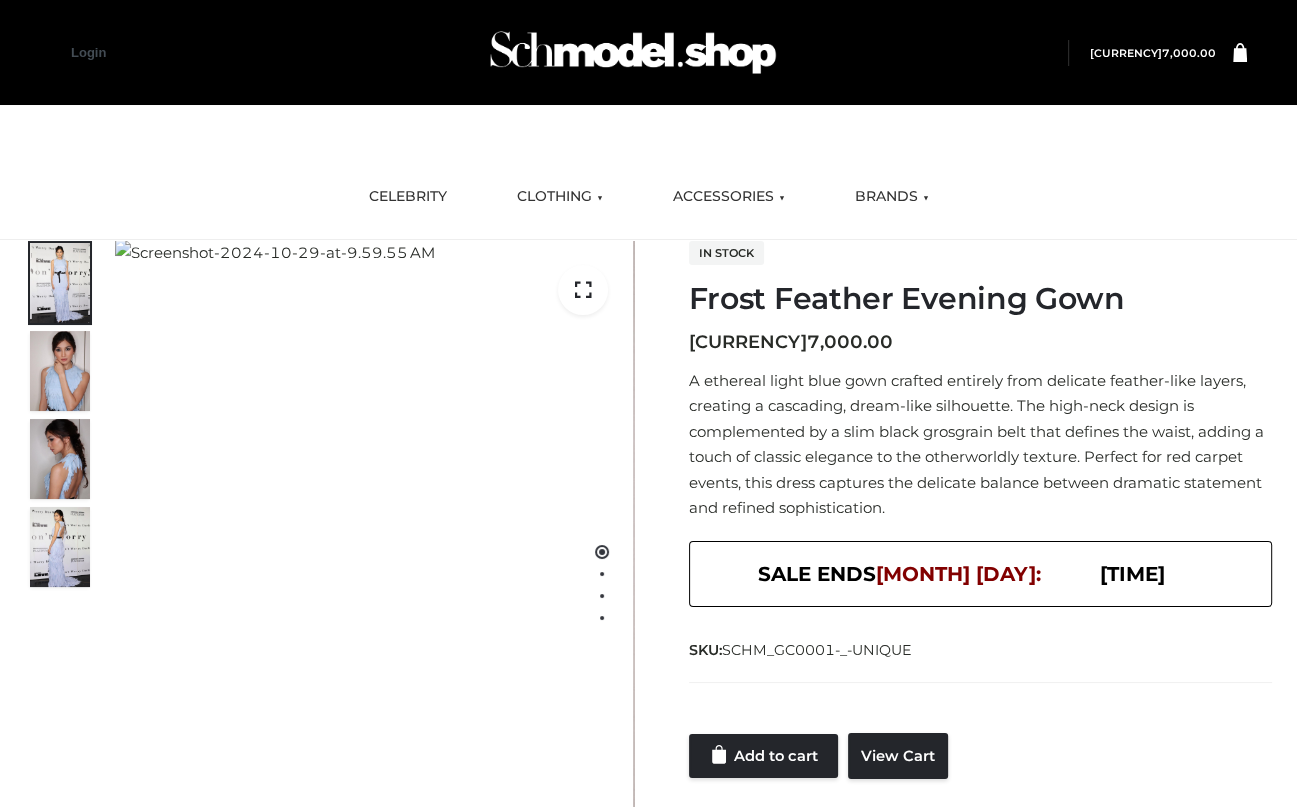 click on "£ 7,000.00" at bounding box center (1153, 53) 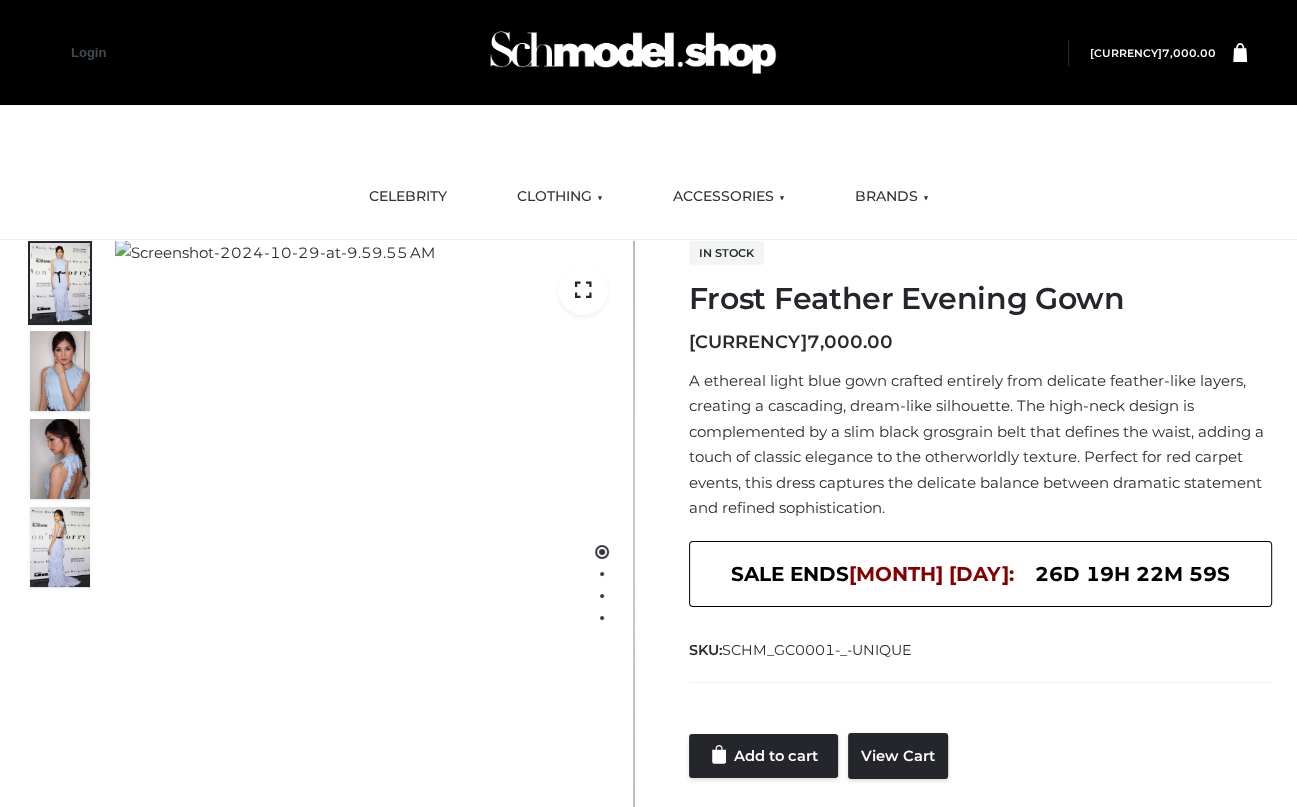 click at bounding box center (1240, 51) 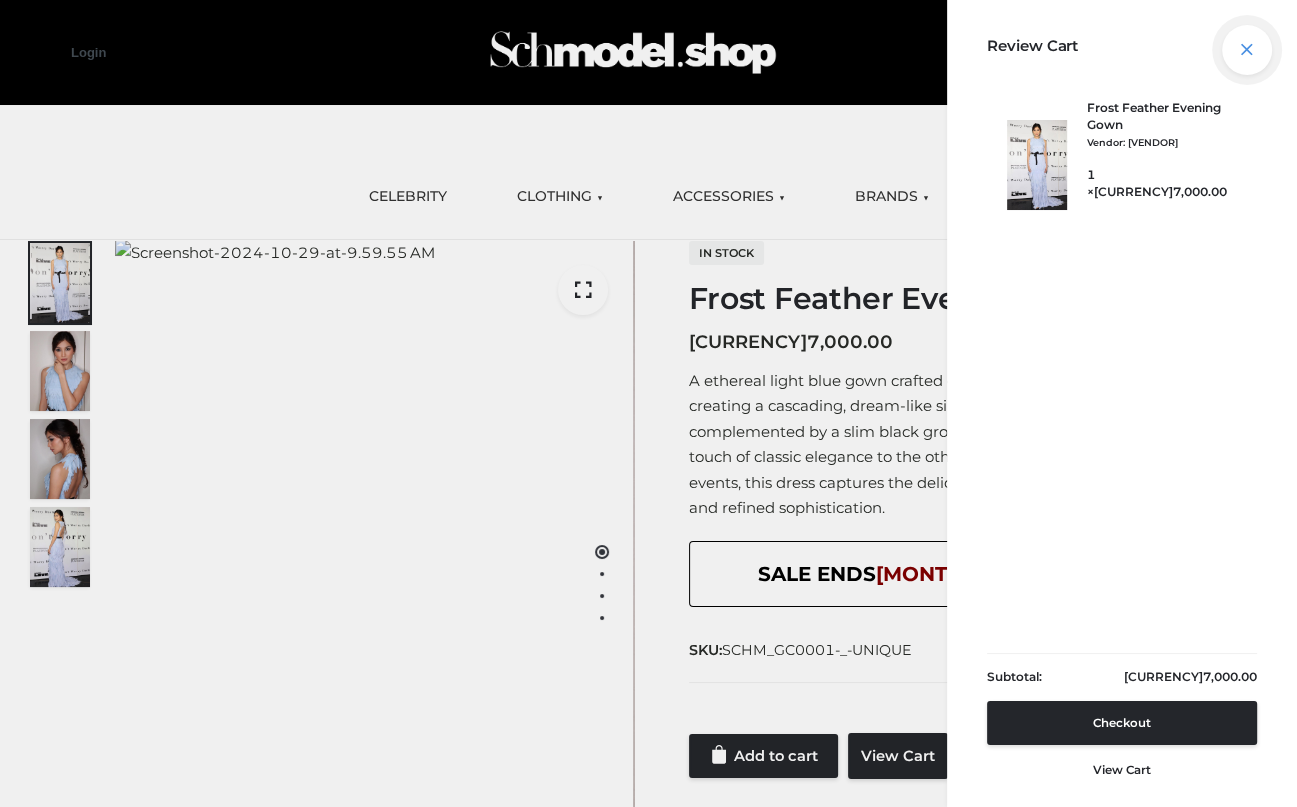 click at bounding box center (1247, 50) 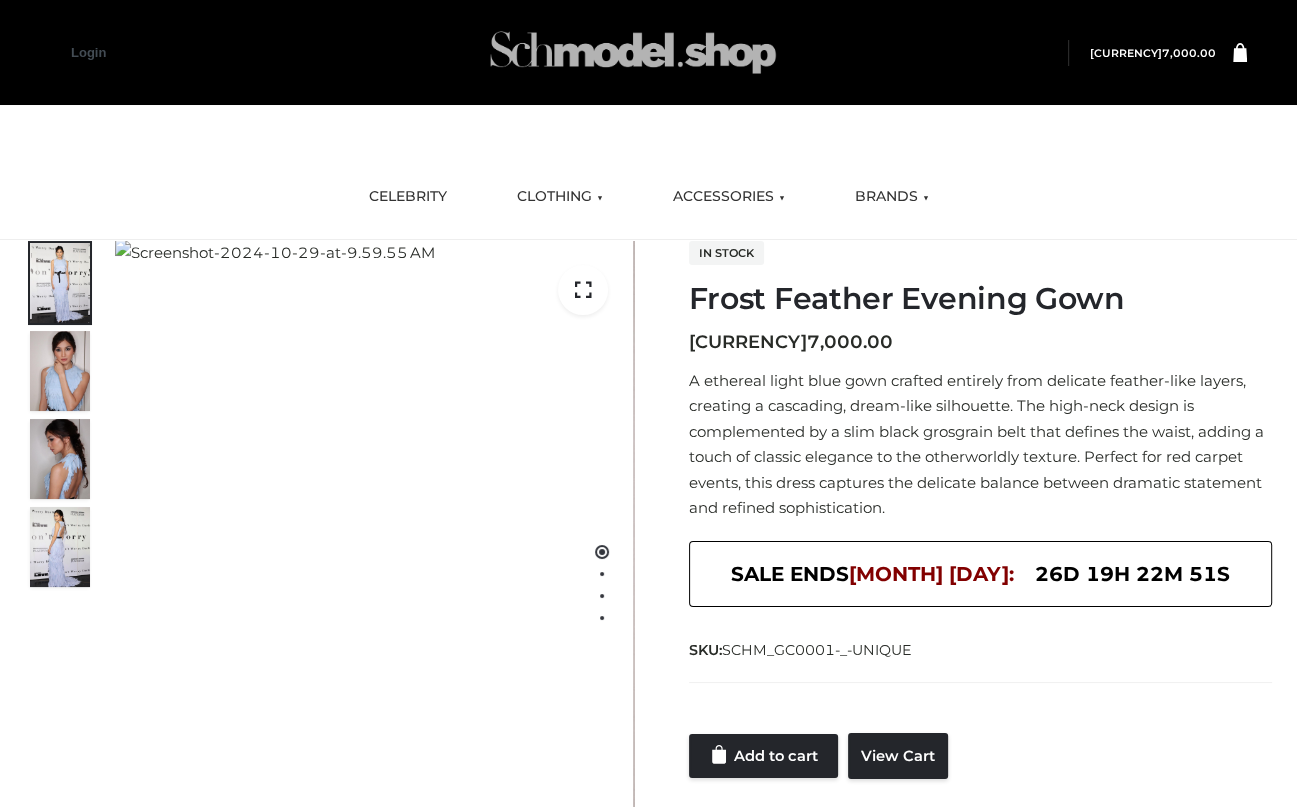 click at bounding box center [633, 52] 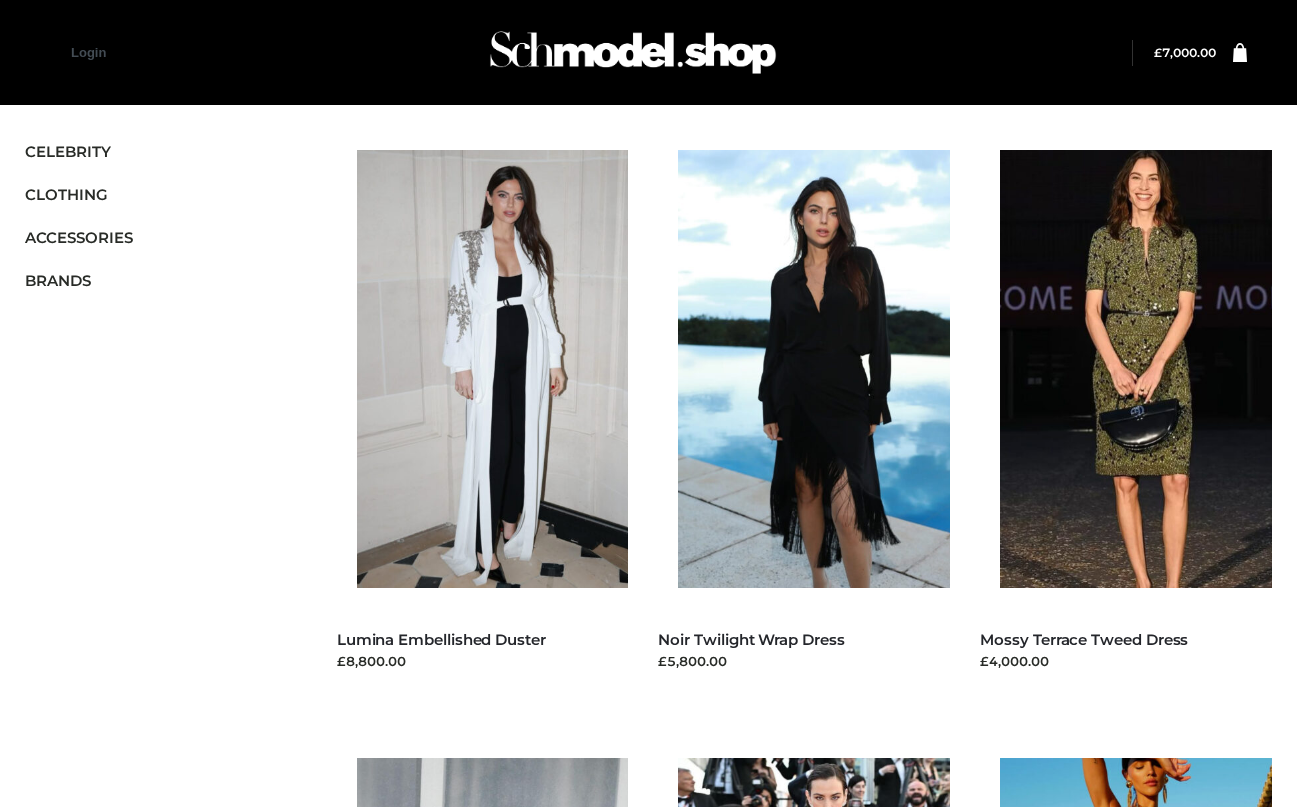 scroll, scrollTop: 0, scrollLeft: 0, axis: both 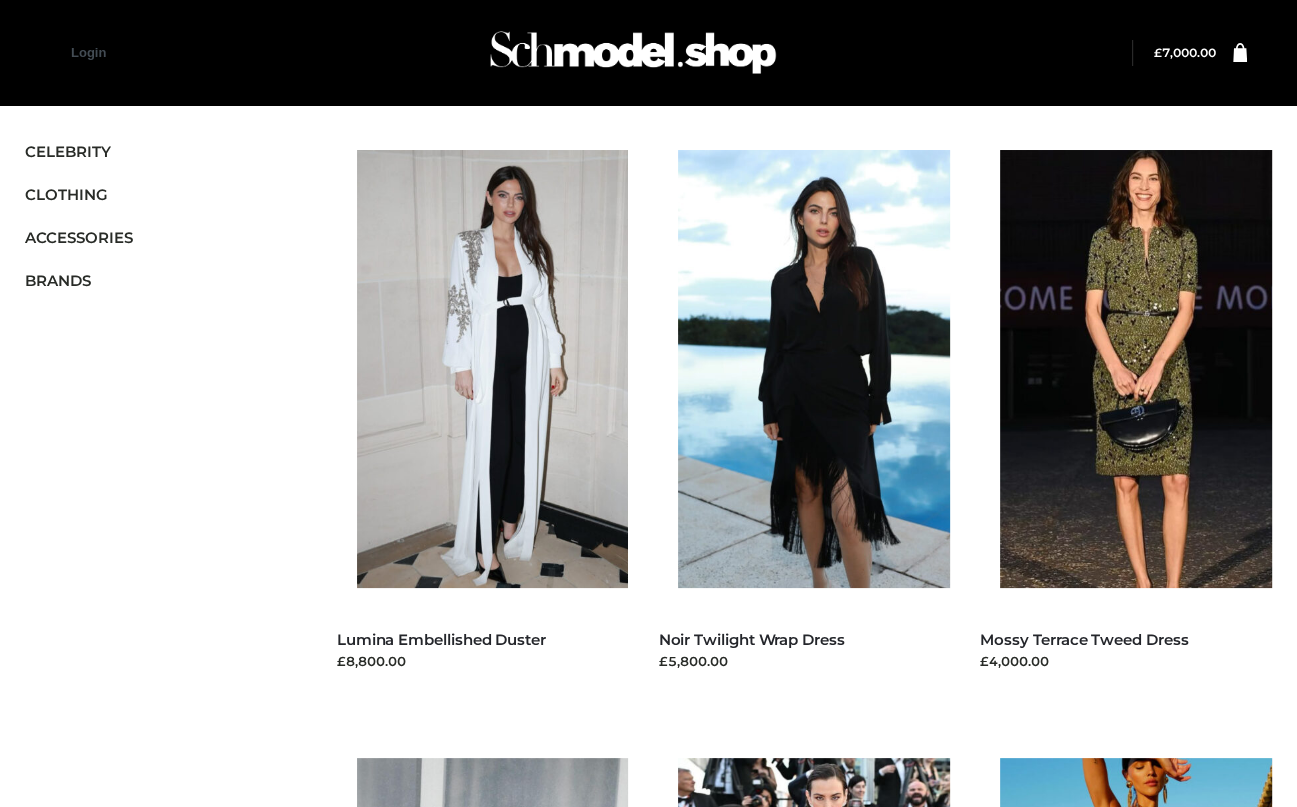 click on "Login" at bounding box center [88, 52] 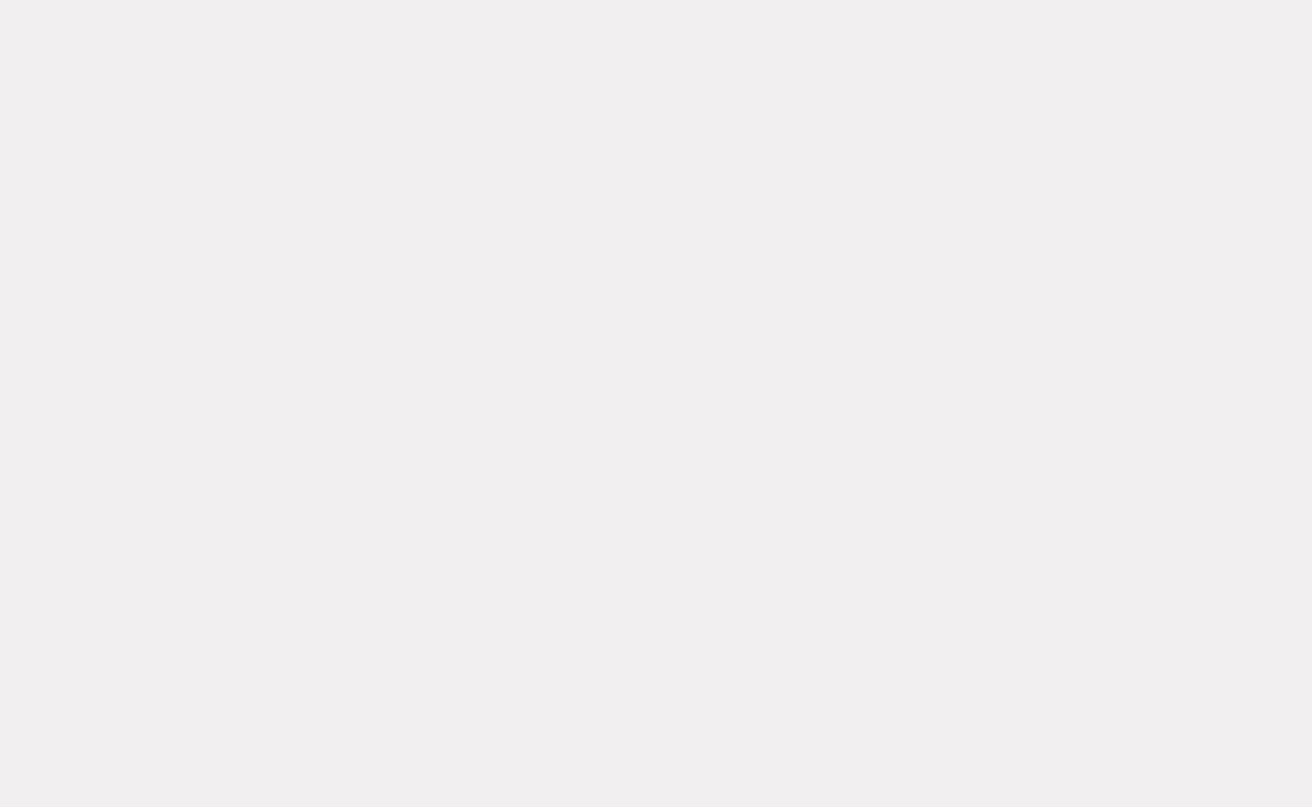 scroll, scrollTop: 0, scrollLeft: 0, axis: both 